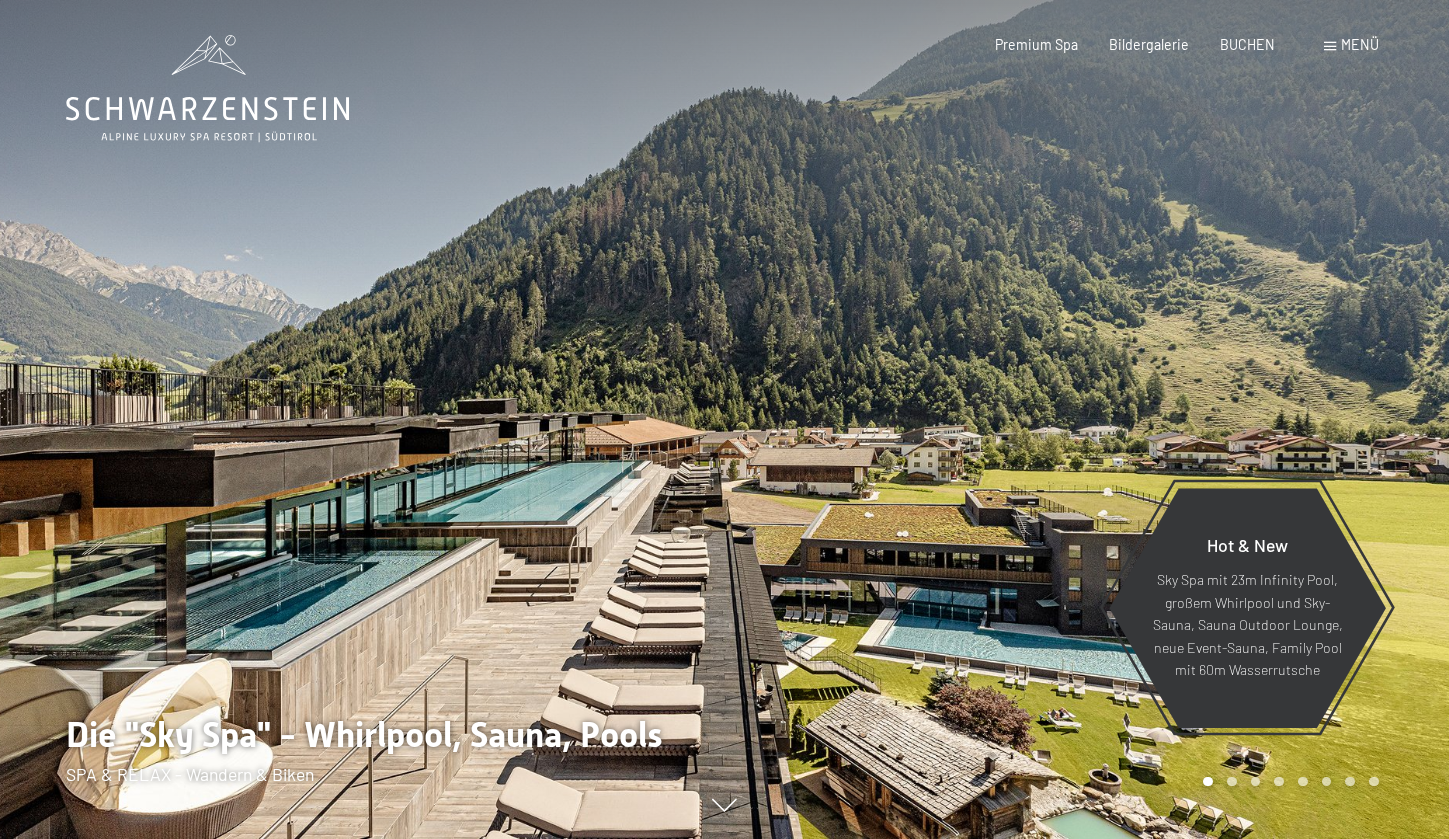 scroll, scrollTop: 0, scrollLeft: 0, axis: both 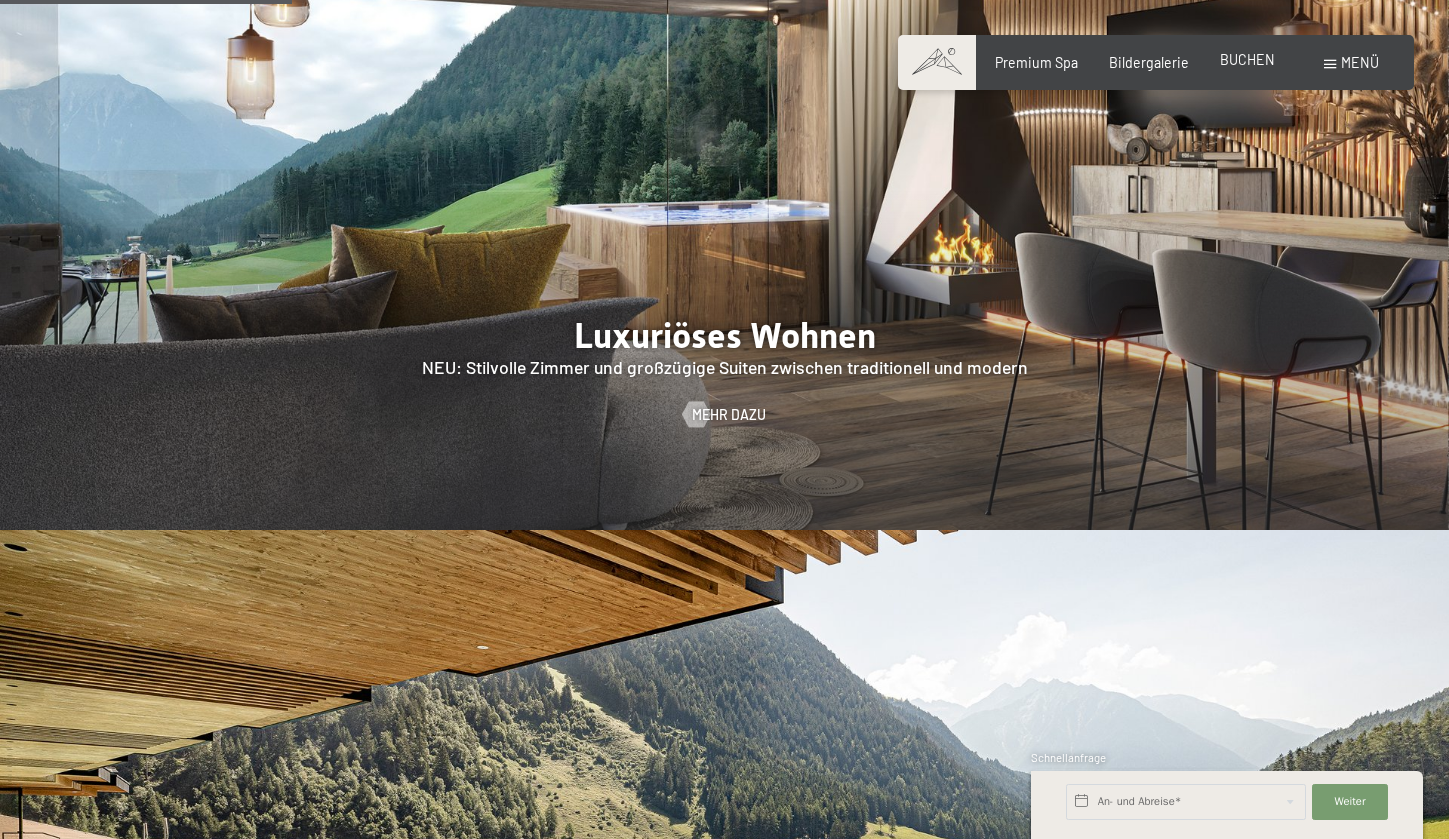 click on "BUCHEN" at bounding box center (1247, 59) 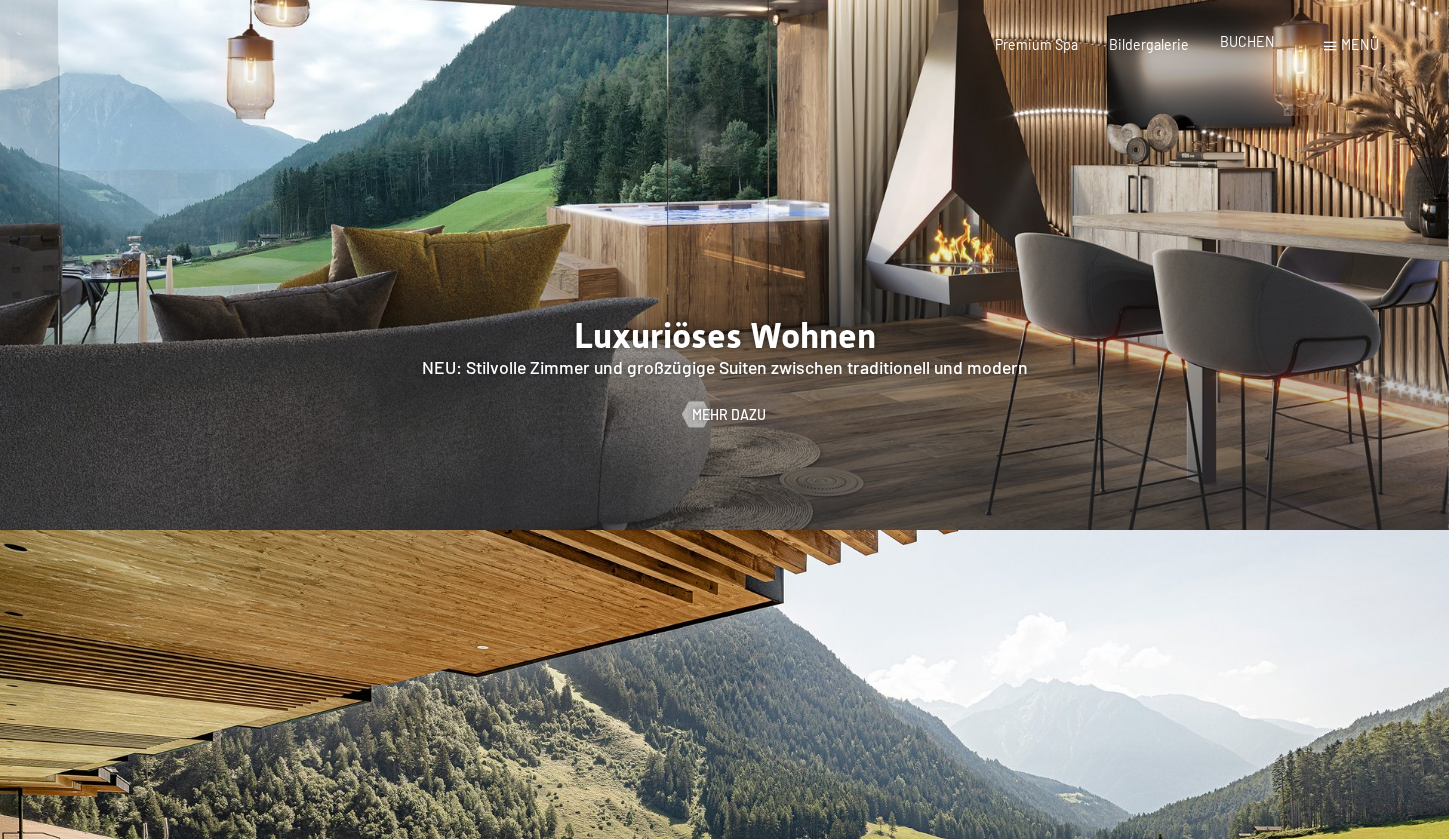 scroll, scrollTop: 0, scrollLeft: 0, axis: both 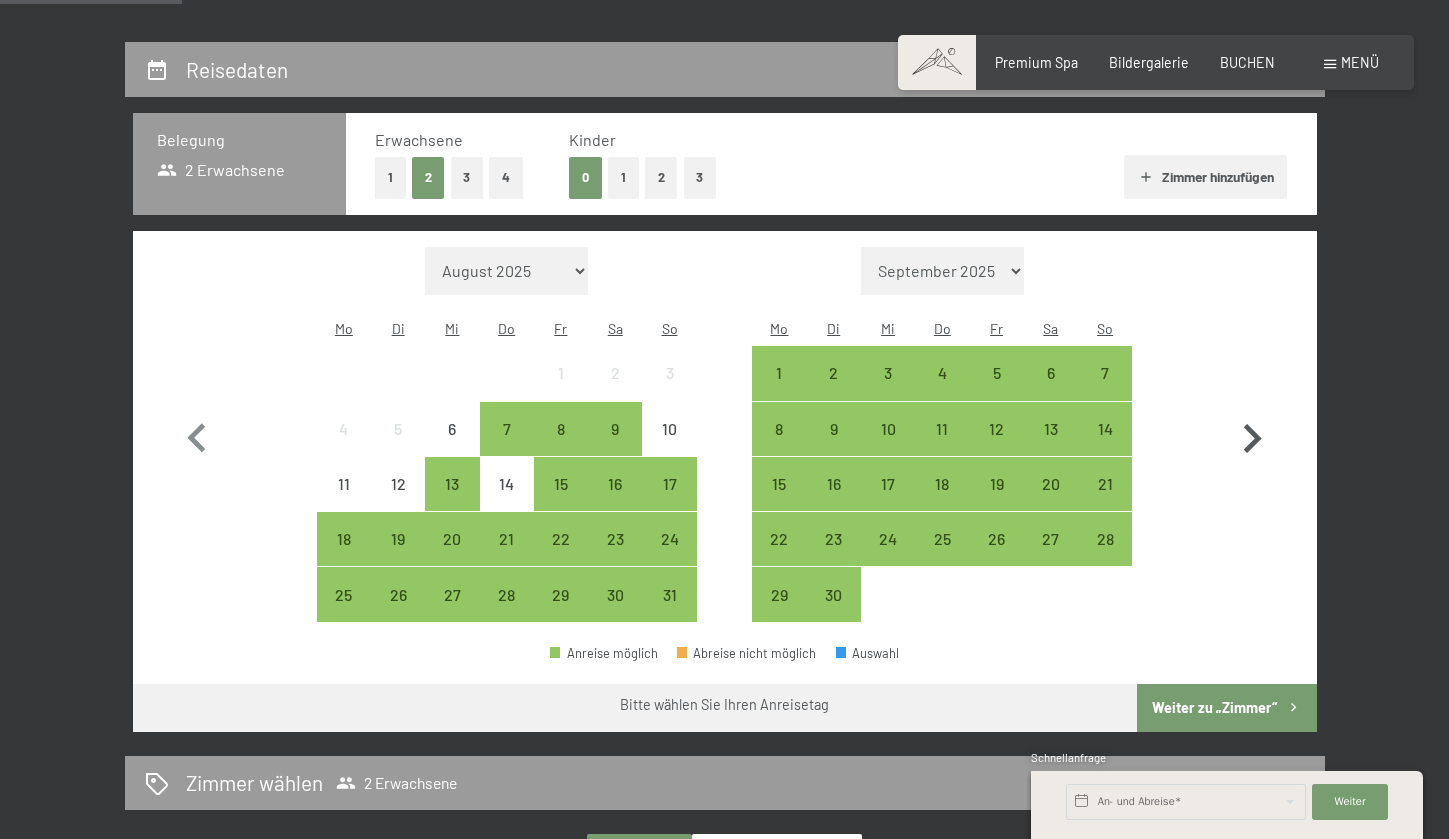 click 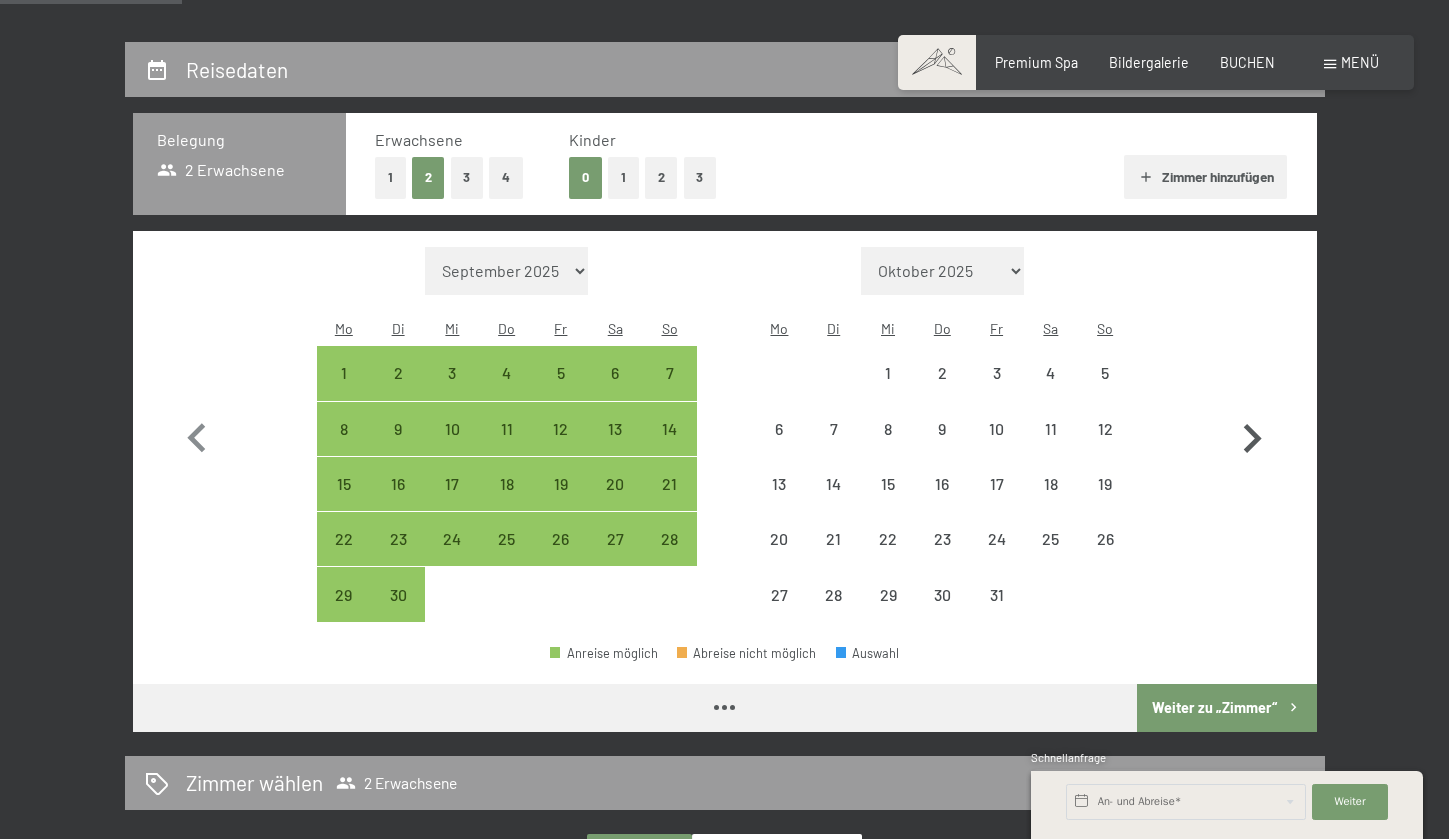 click 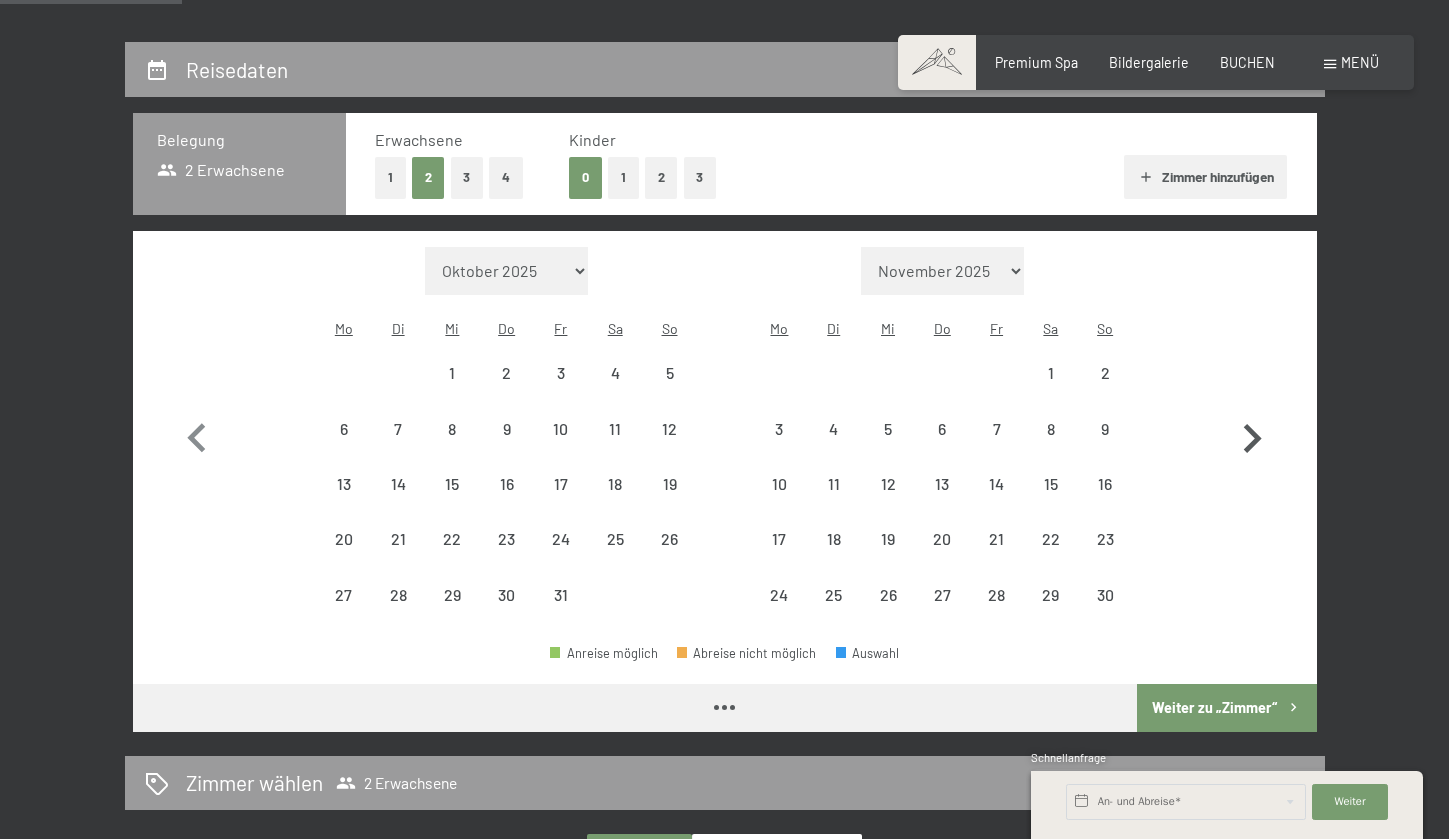 select on "2025-10-01" 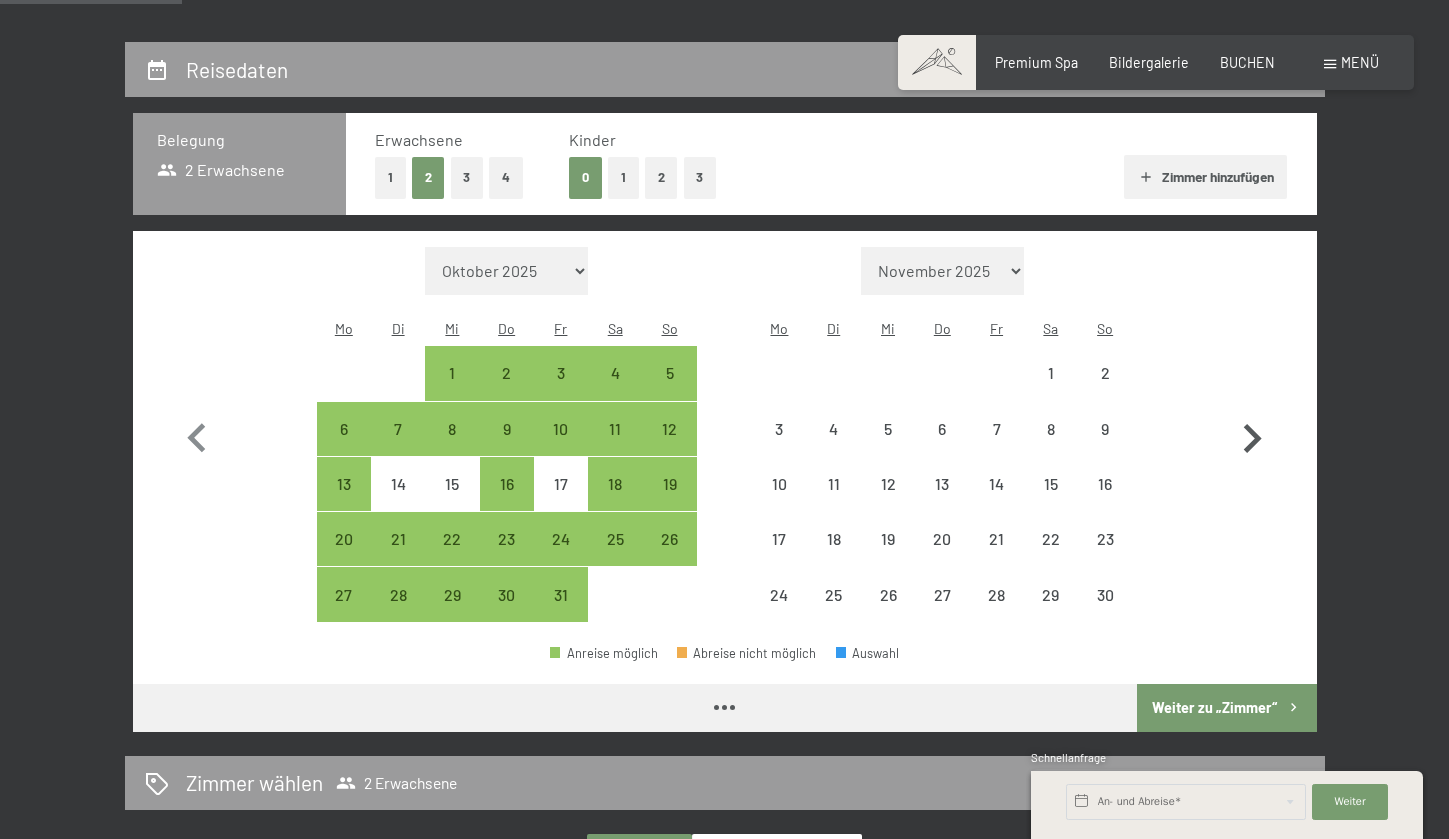 click 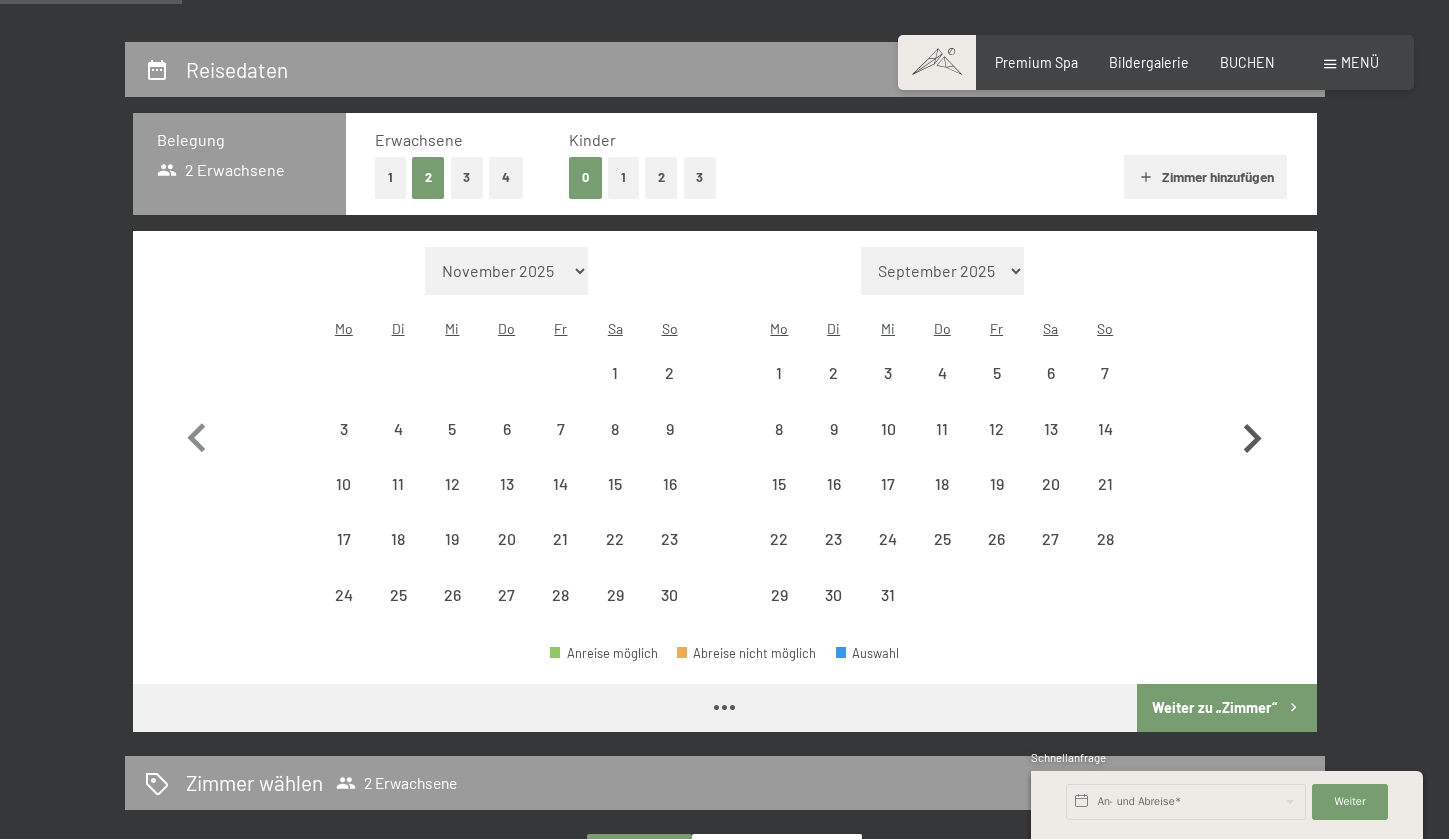 select on "2025-11-01" 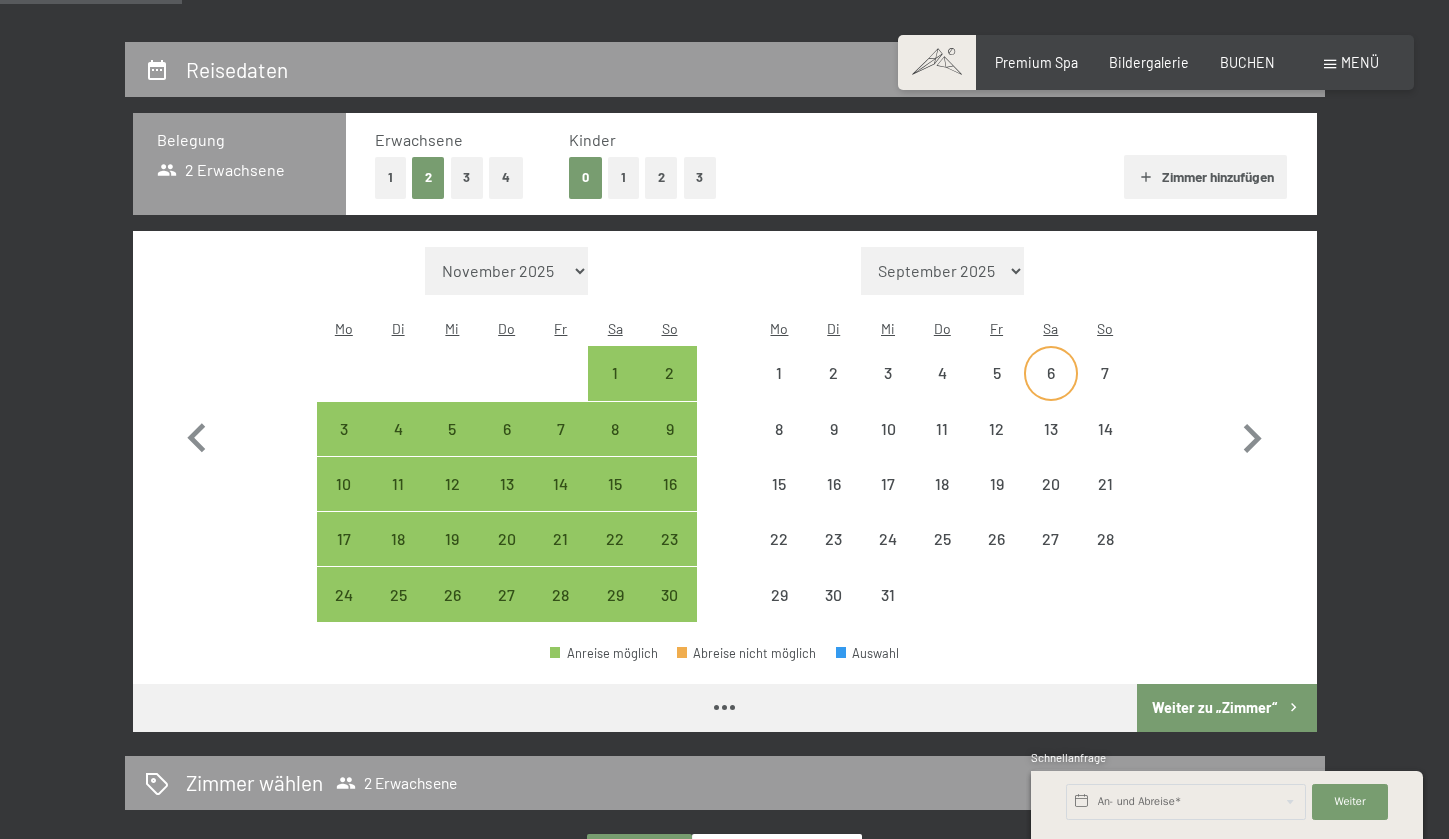 select on "2025-11-01" 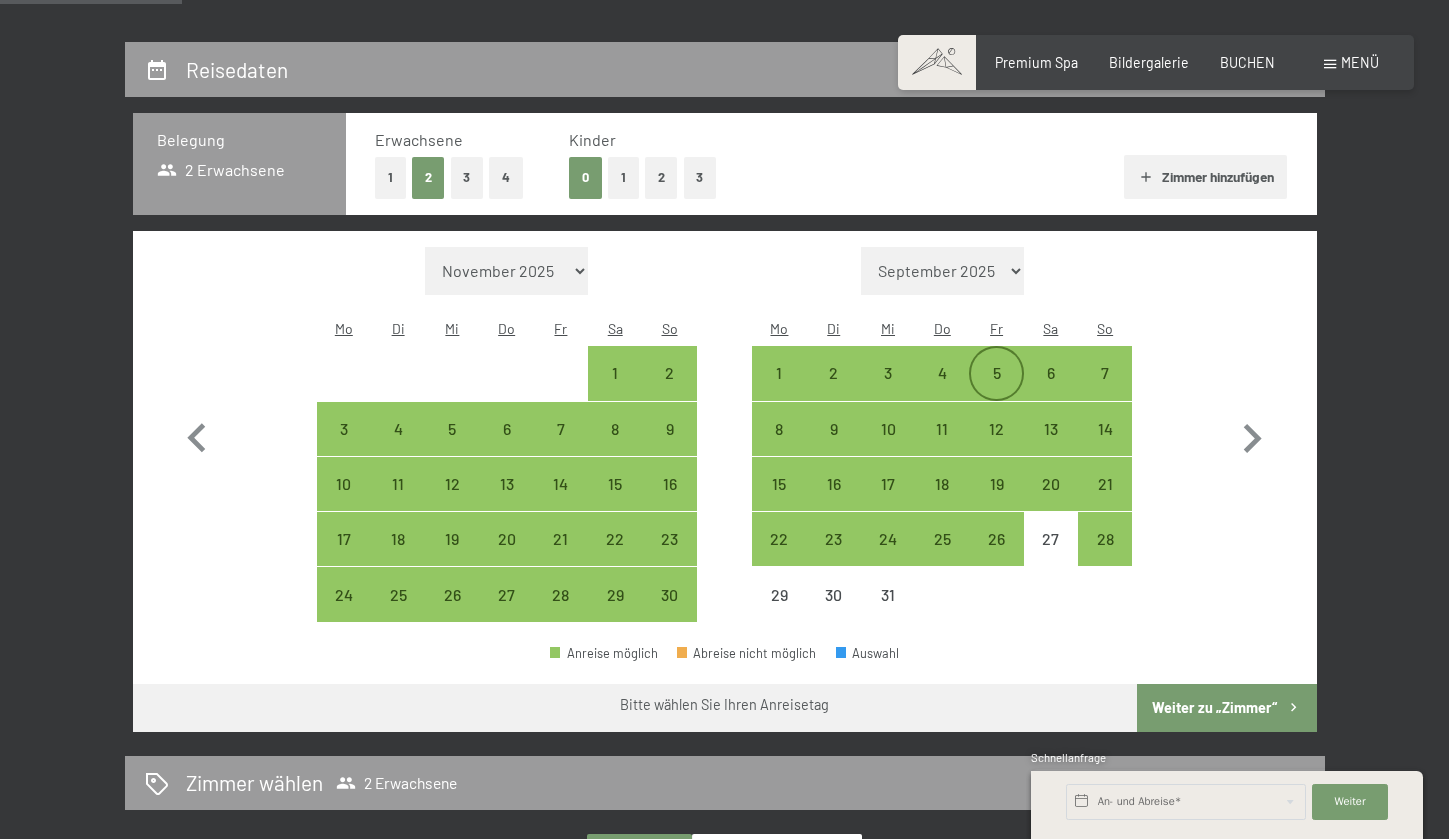 click on "5" at bounding box center [996, 390] 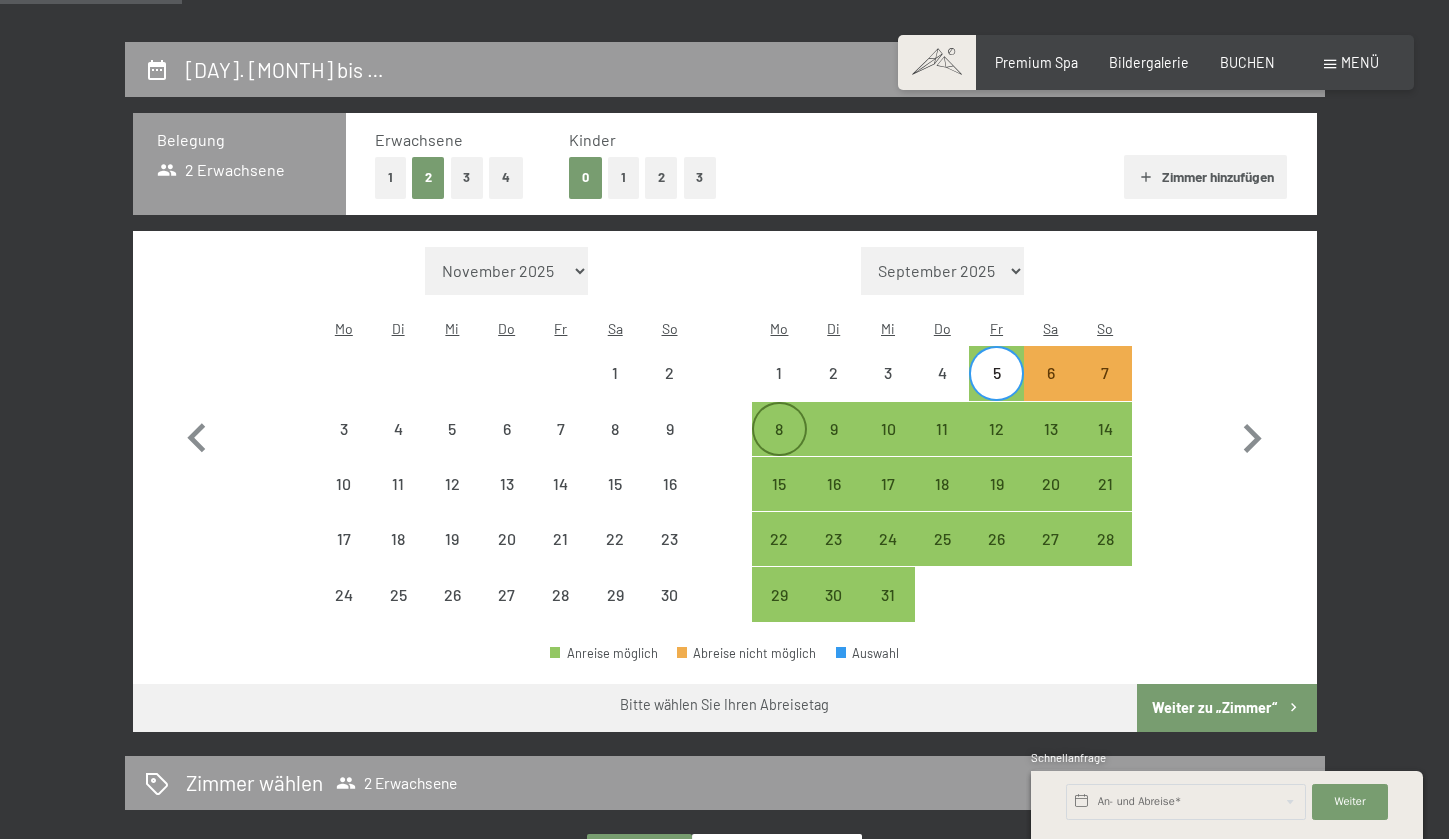 click on "8" at bounding box center (779, 429) 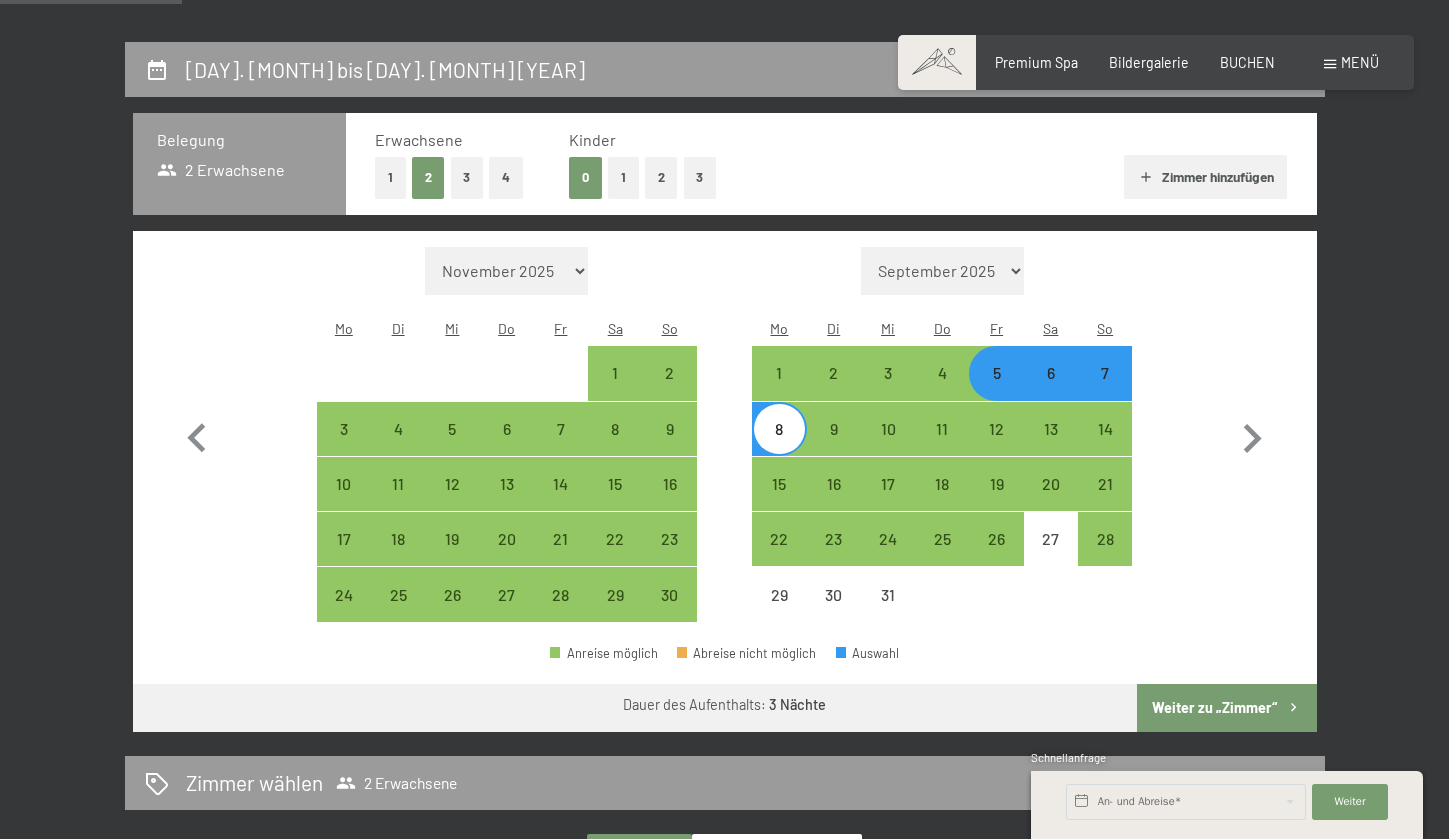 click on "6" at bounding box center (1051, 390) 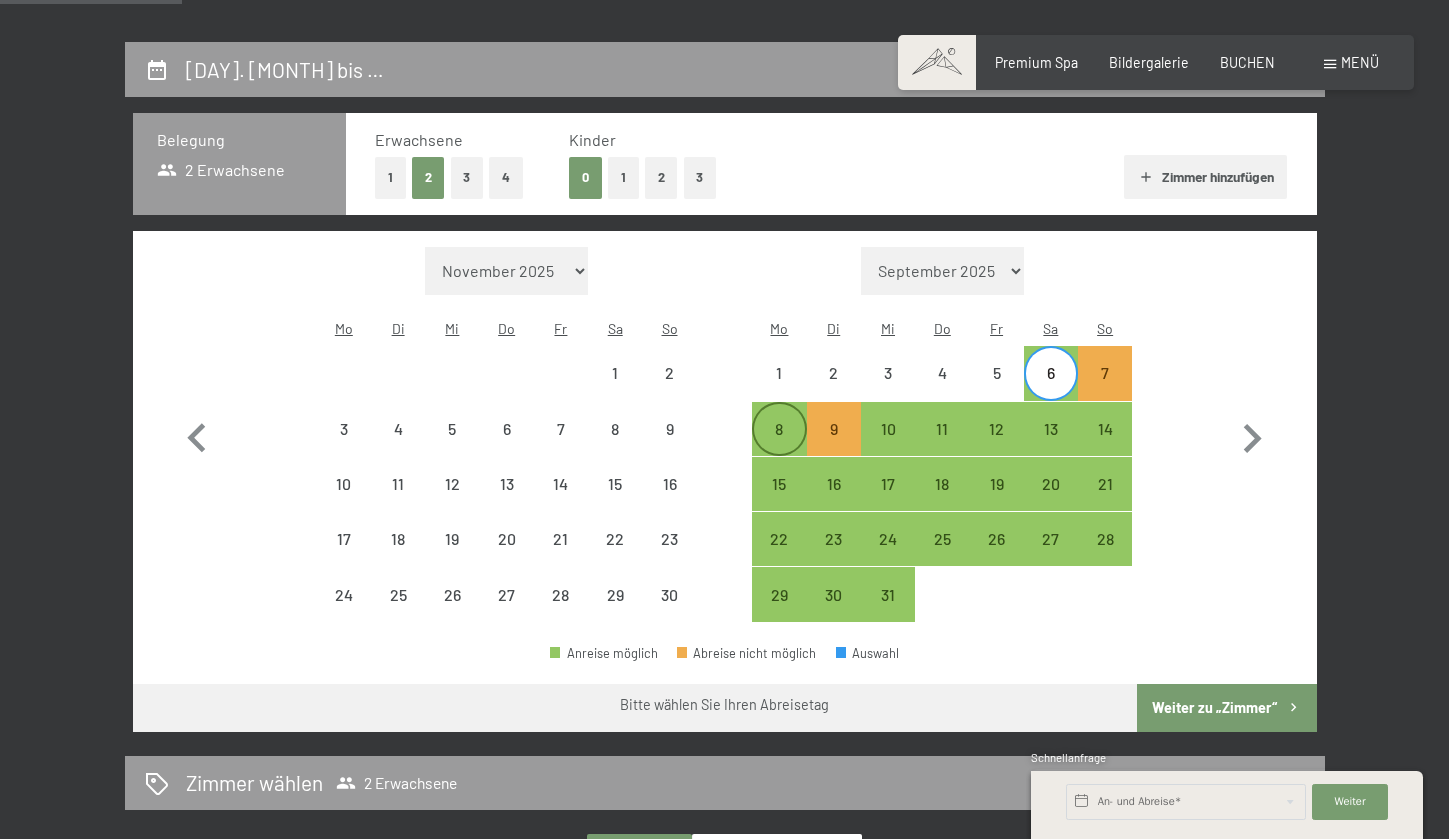 click on "8" at bounding box center [779, 446] 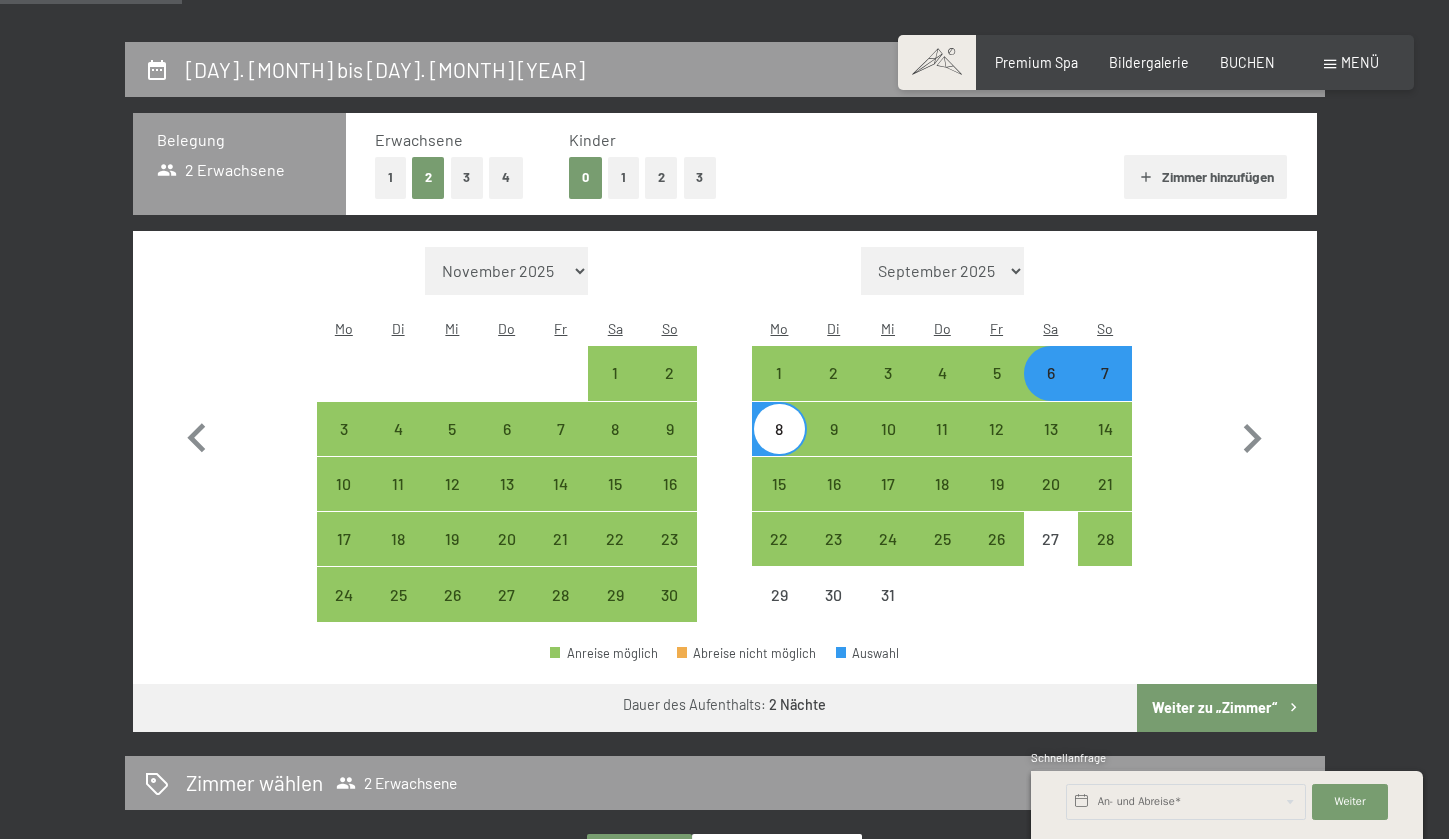 click on "Weiter zu „Zimmer“" at bounding box center [1226, 708] 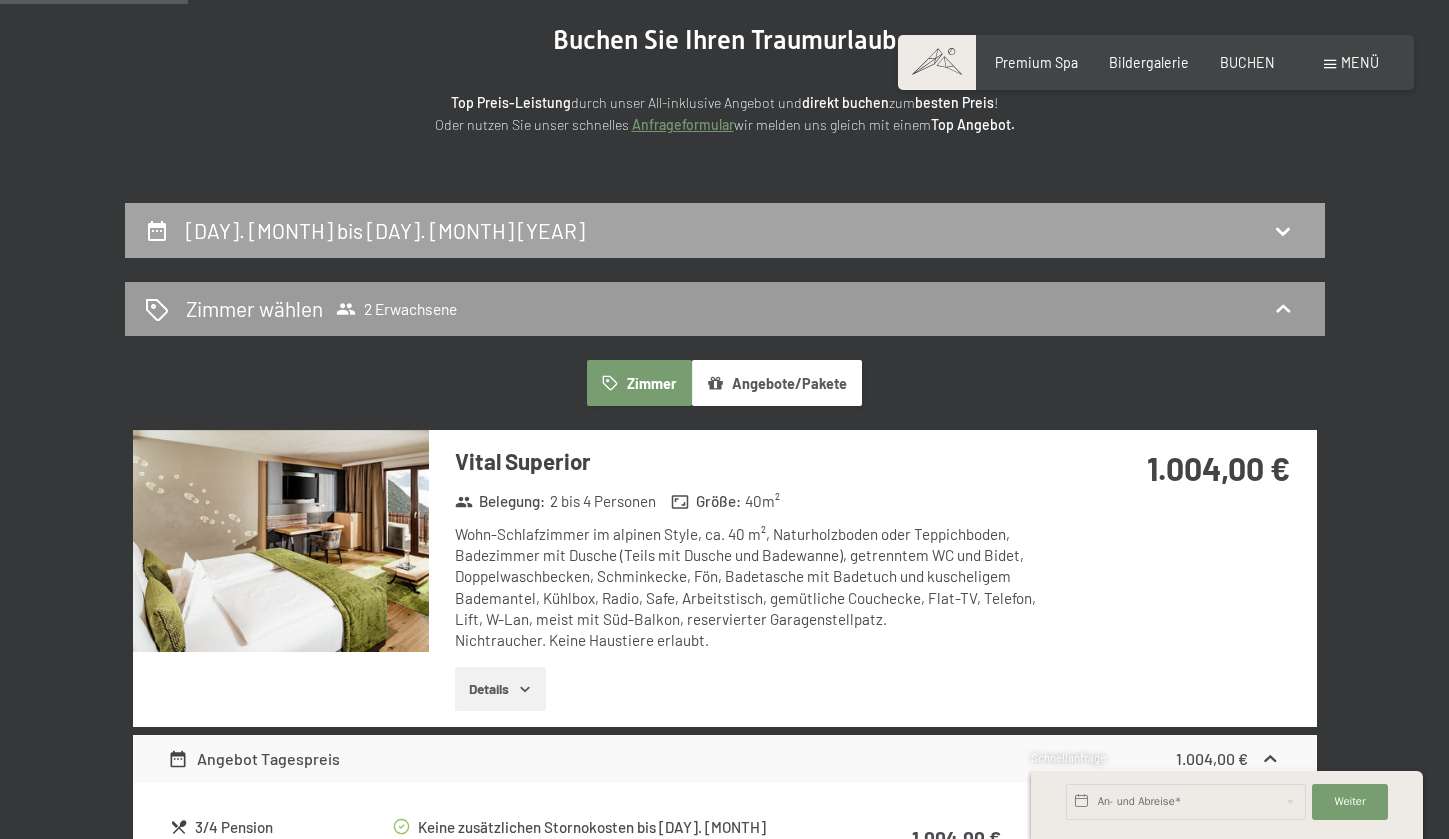 scroll, scrollTop: 207, scrollLeft: 0, axis: vertical 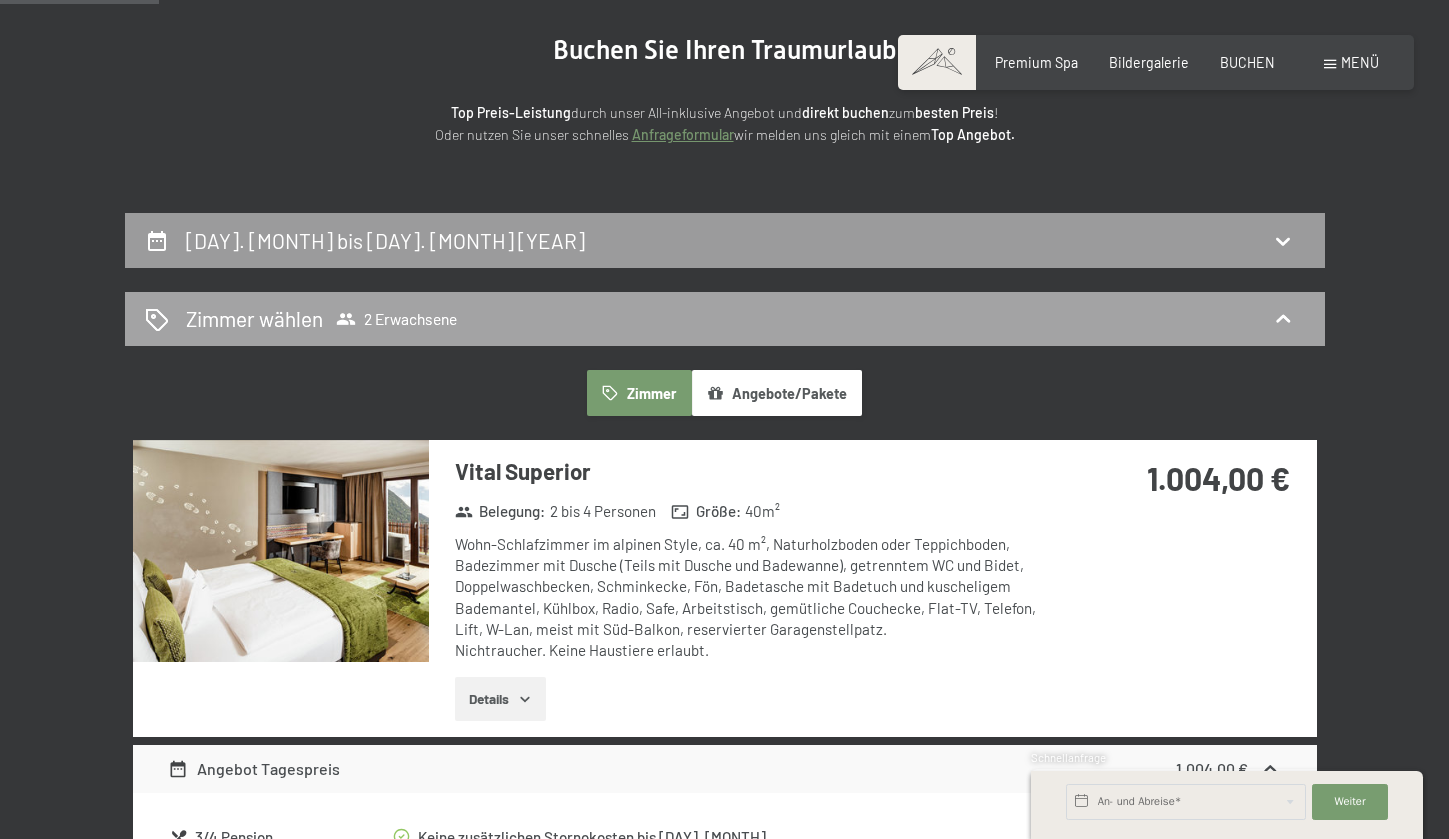 click on "2 Erwachsene" at bounding box center [396, 319] 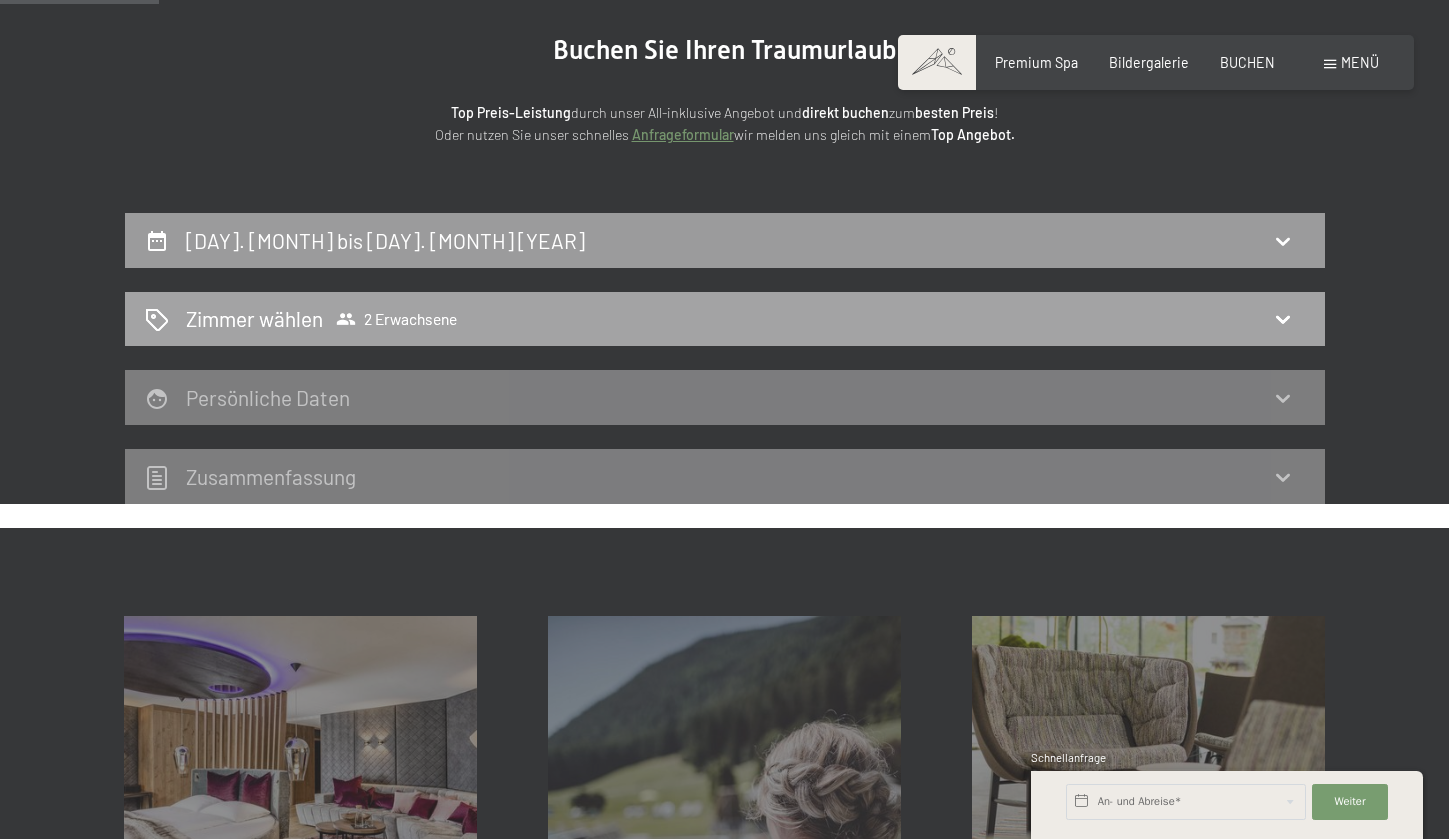 click 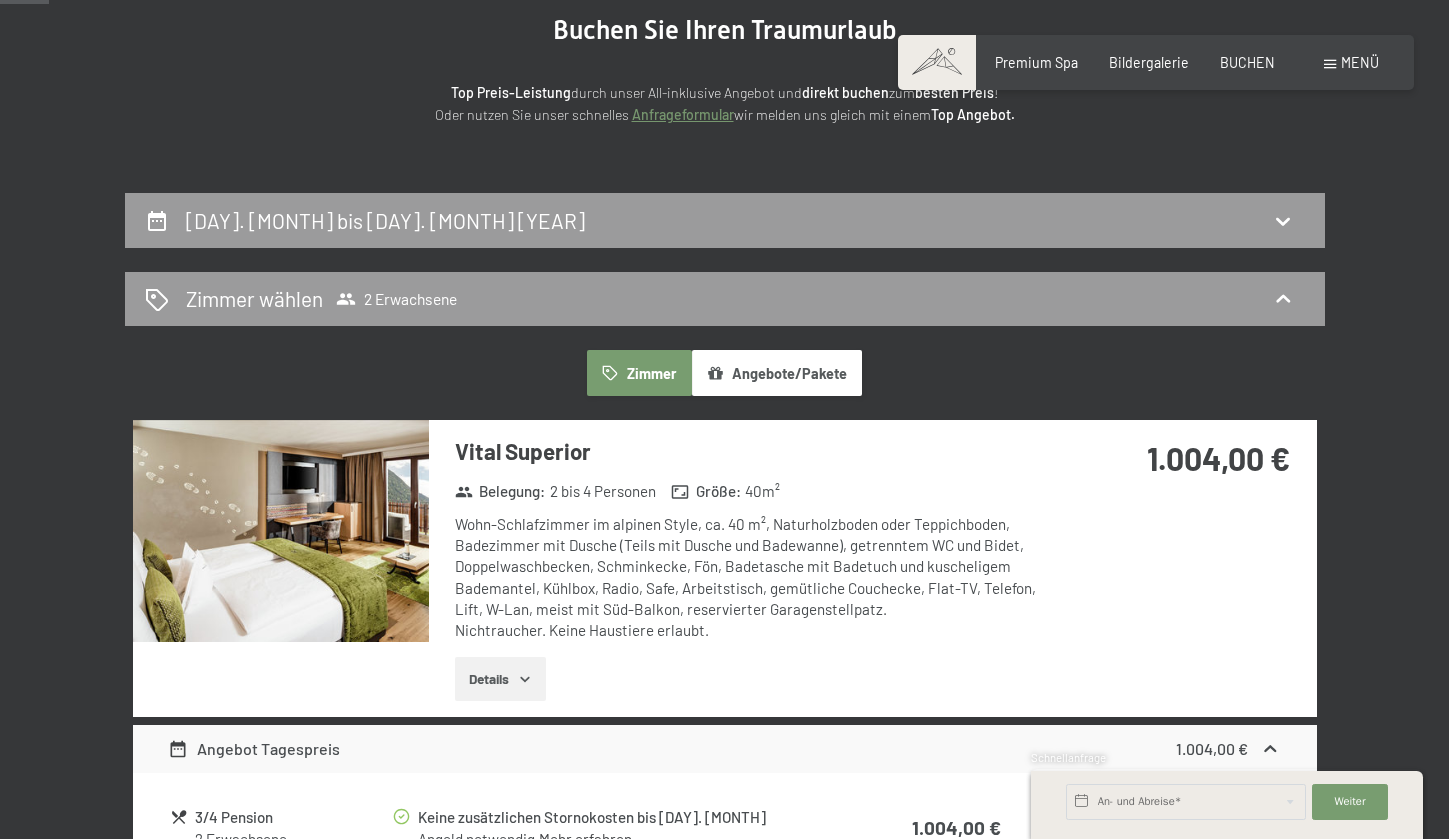 scroll, scrollTop: 273, scrollLeft: 0, axis: vertical 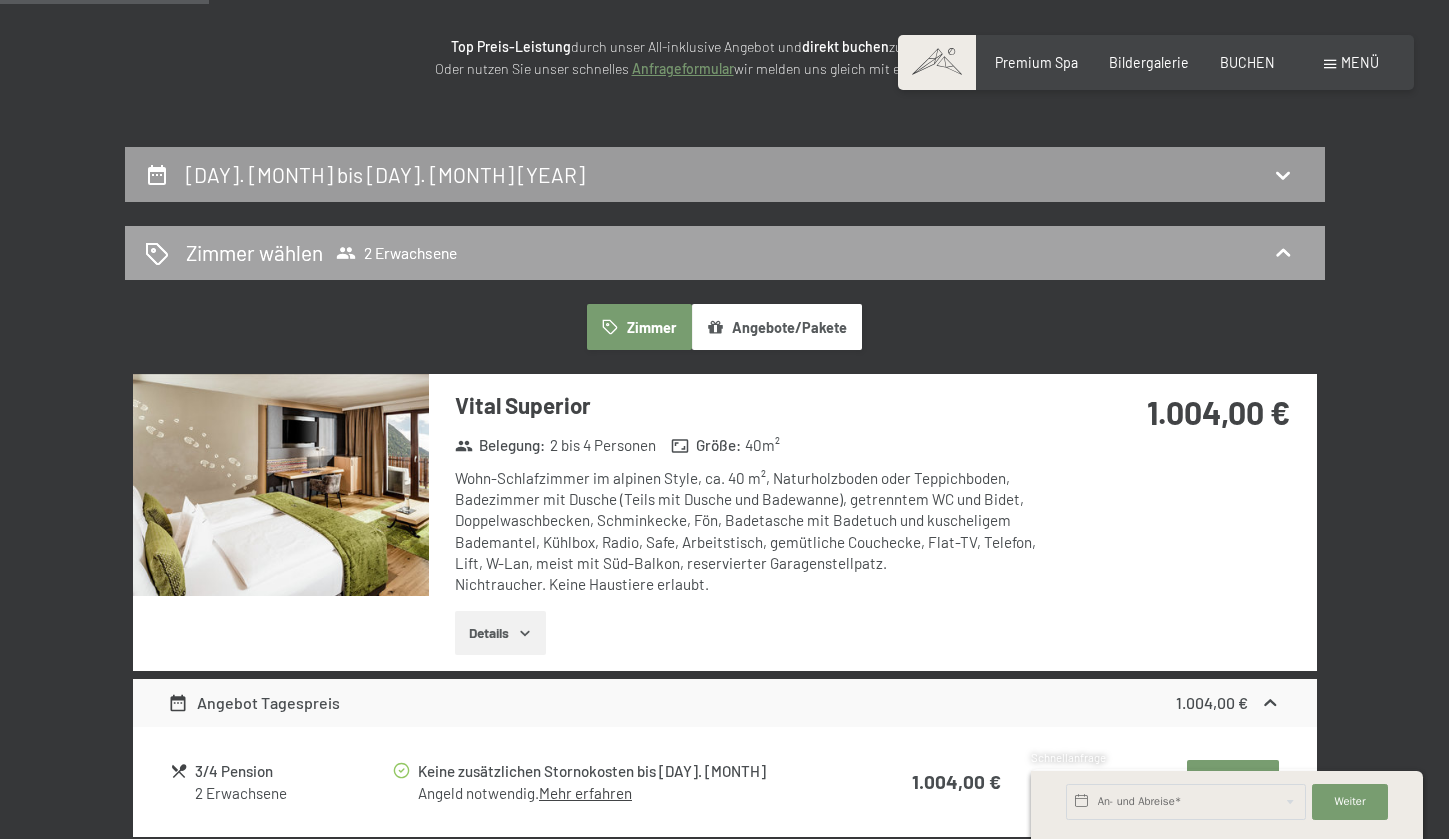 click on "2 Erwachsene" at bounding box center [396, 253] 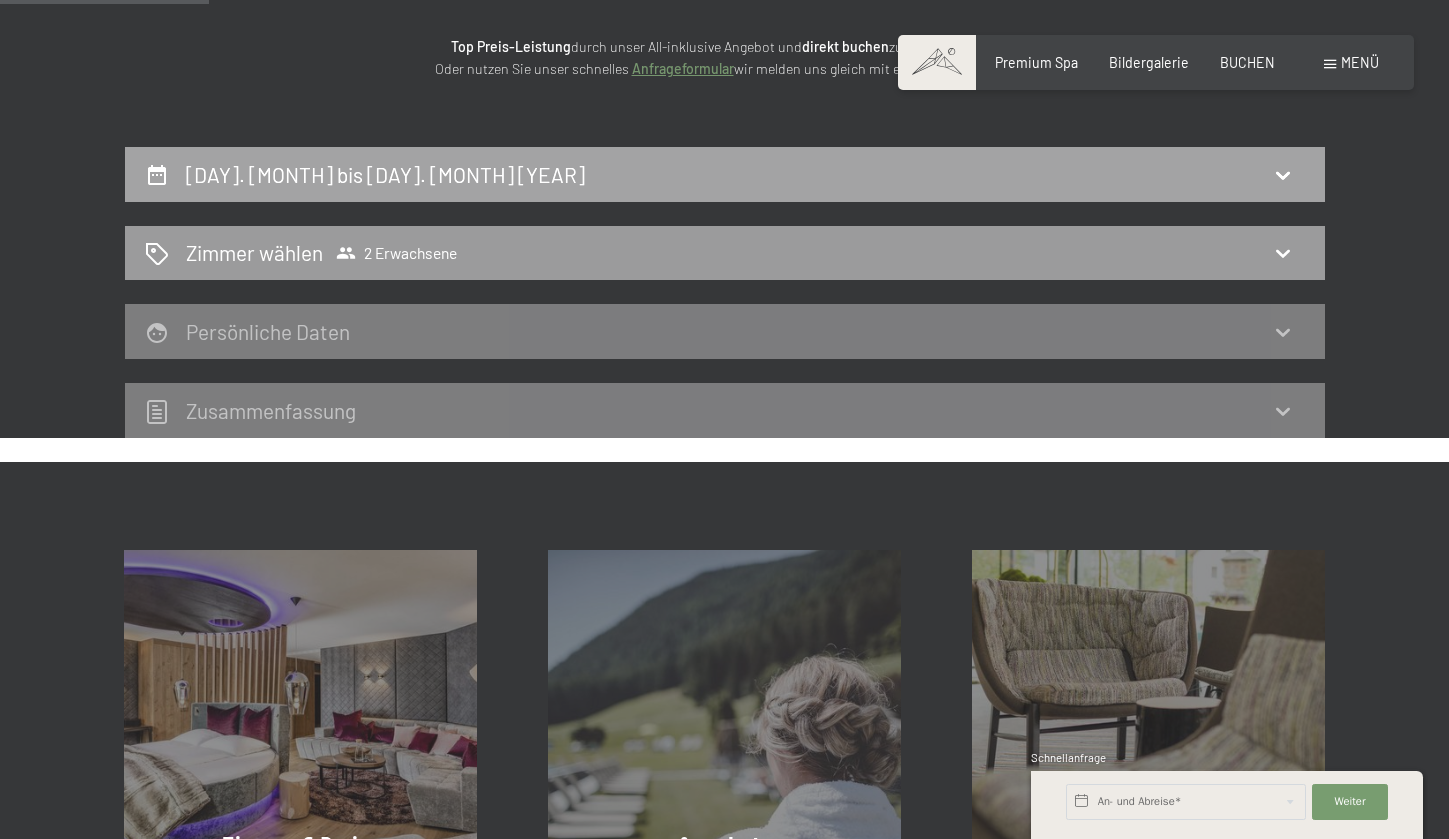 click on "[DAY]. [MONTH] bis [DAY]. [MONTH] [YEAR]" at bounding box center [389, 174] 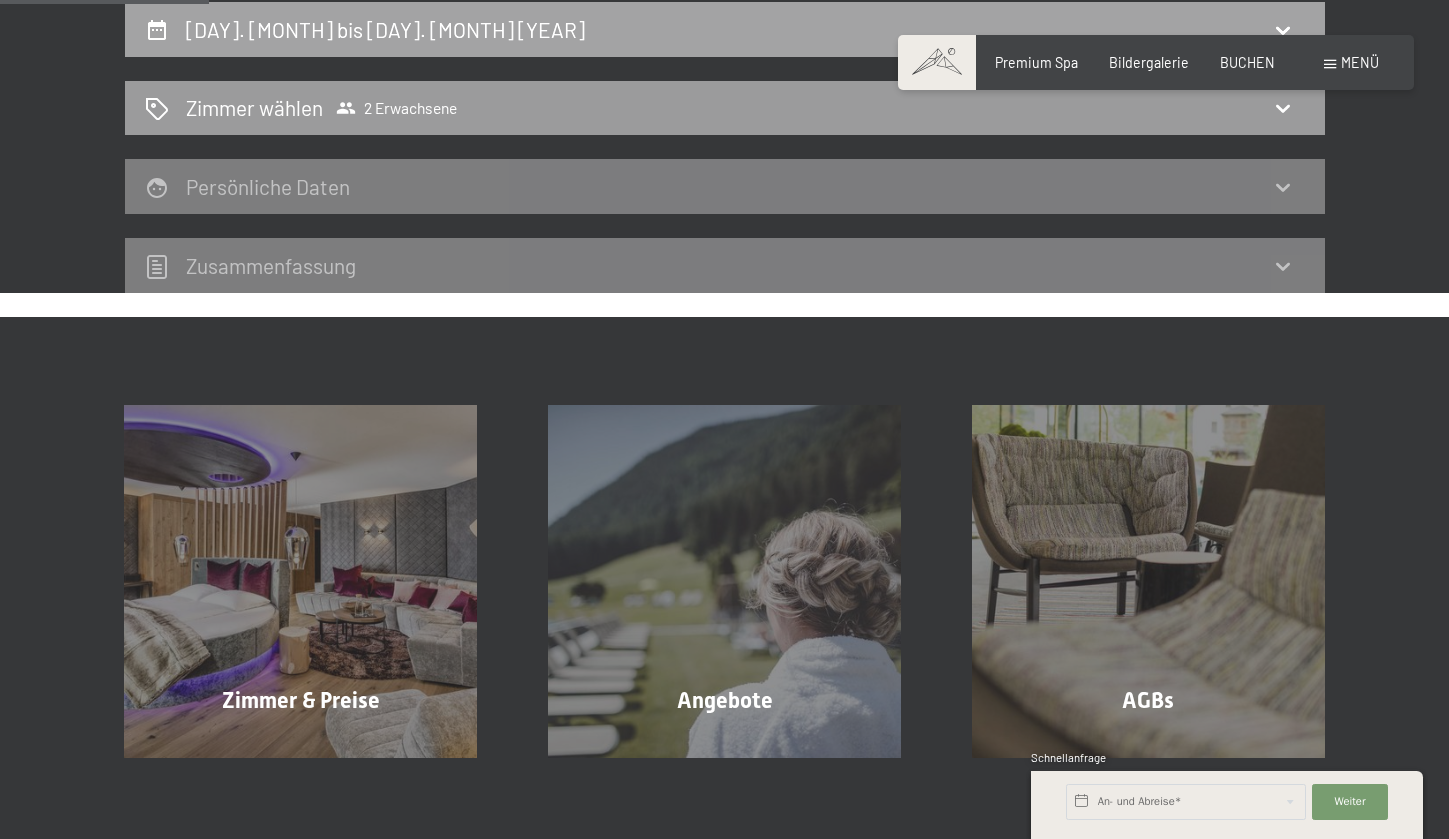 select on "2025-11-01" 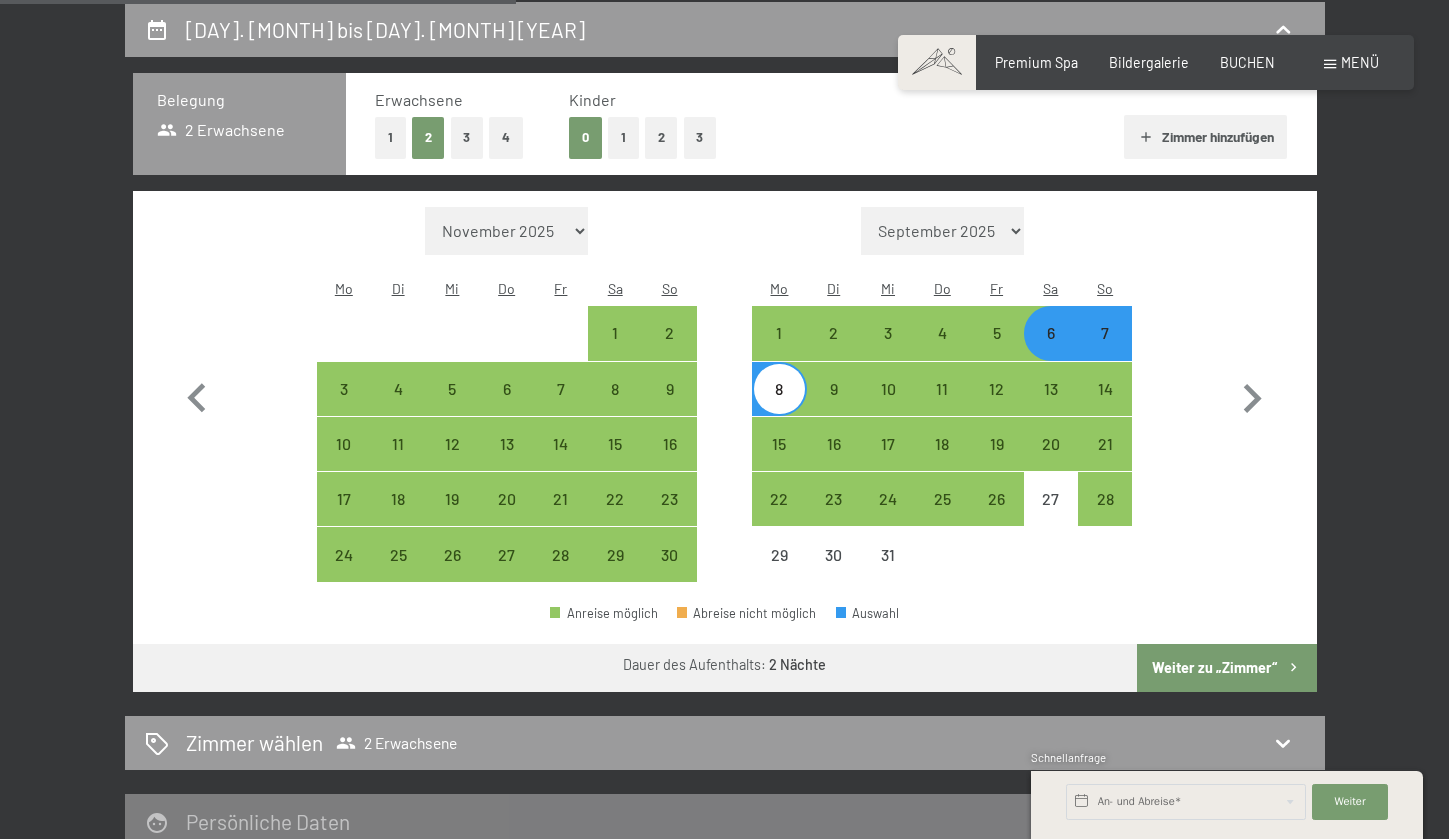 click on "3" at bounding box center [700, 137] 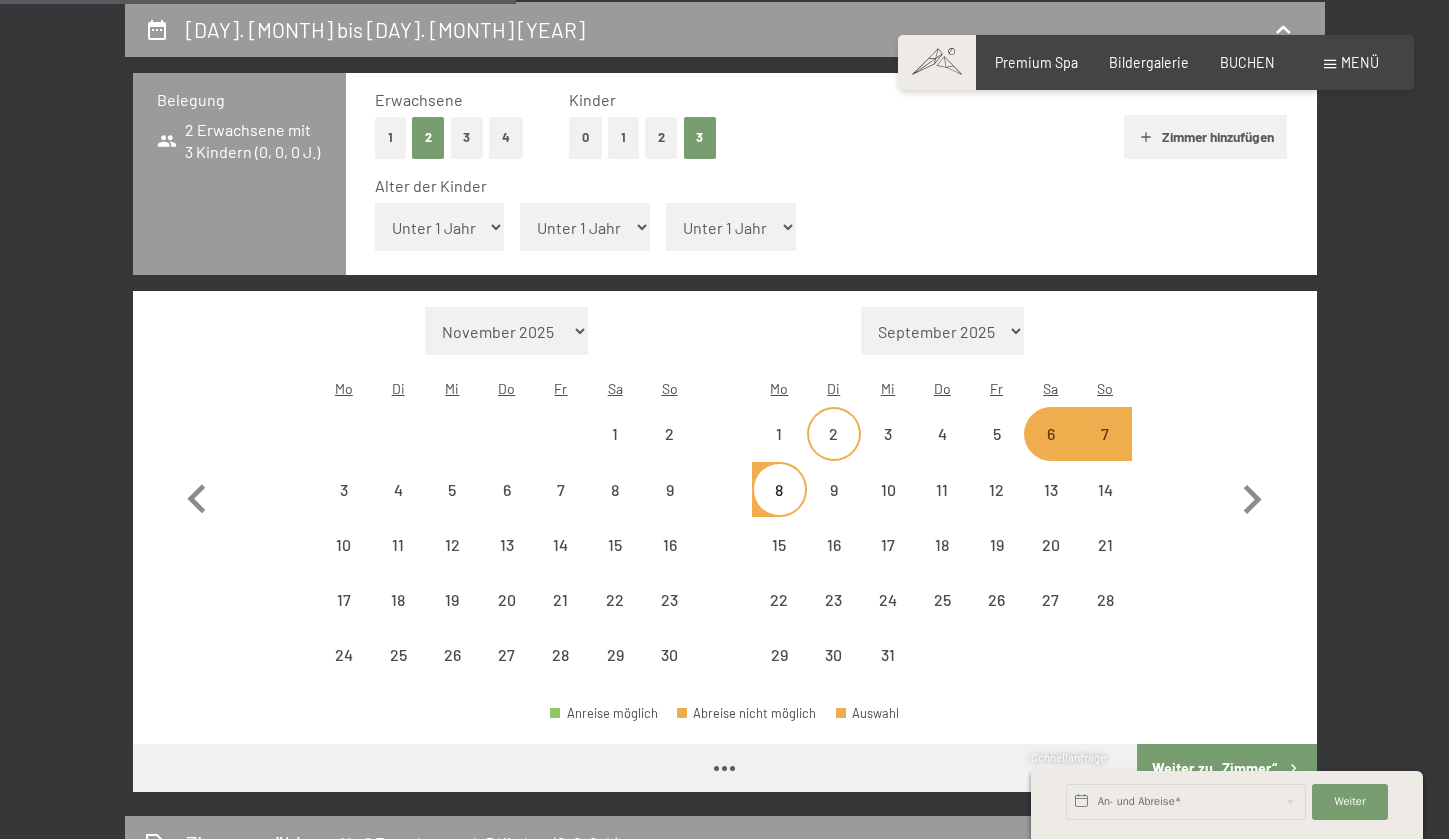 select on "2025-11-01" 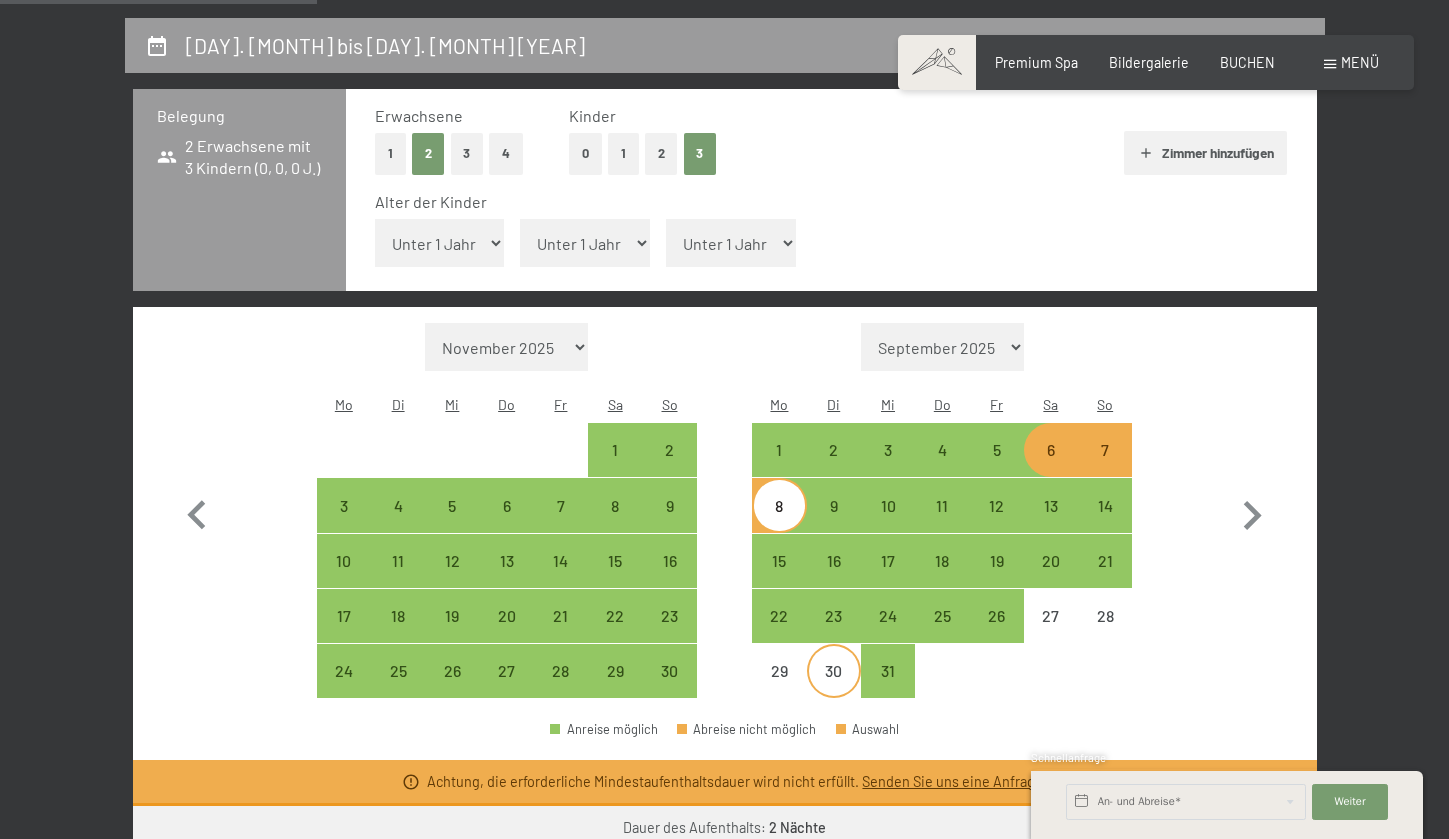 scroll, scrollTop: 385, scrollLeft: 0, axis: vertical 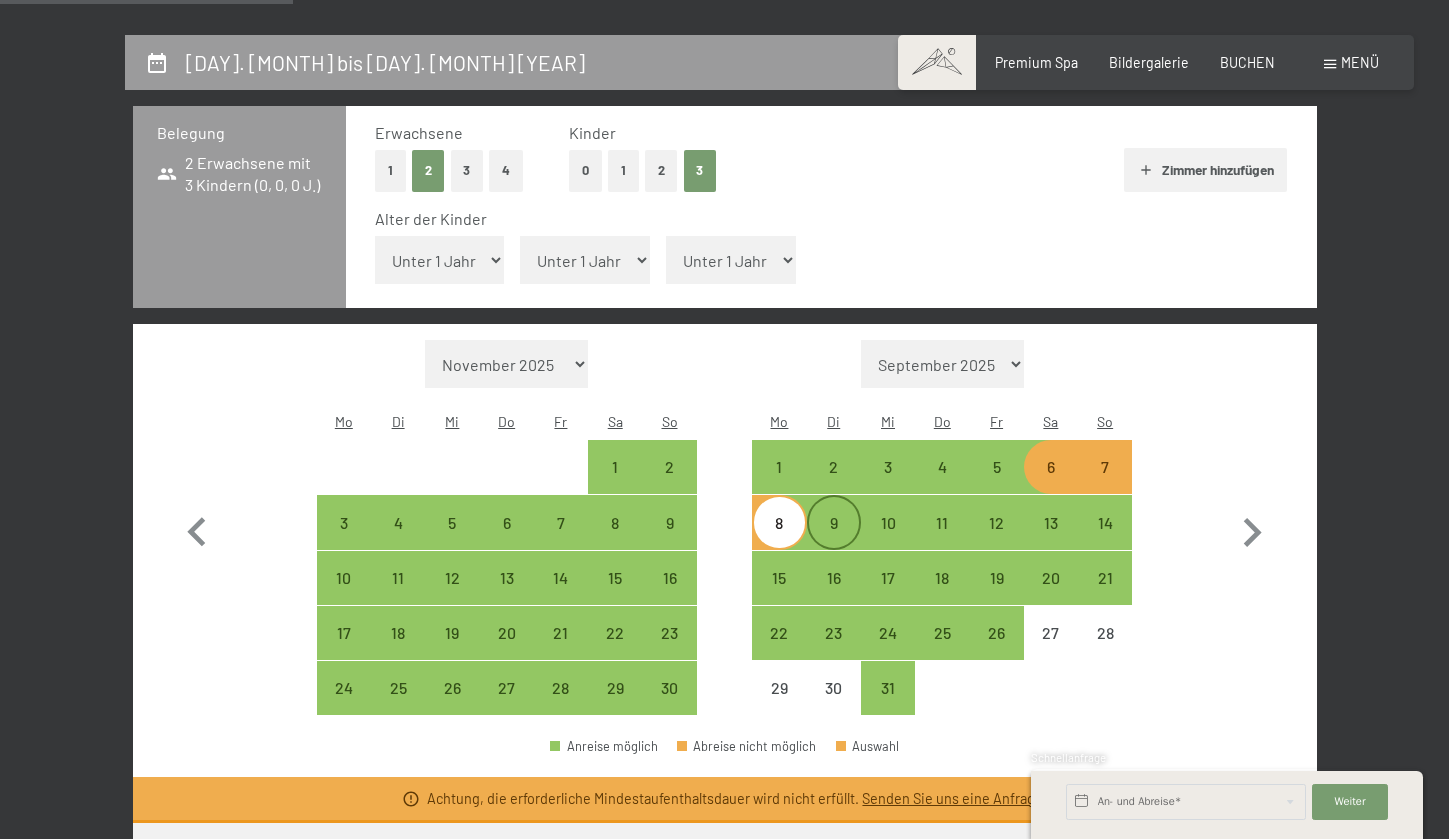 click on "9" at bounding box center [834, 540] 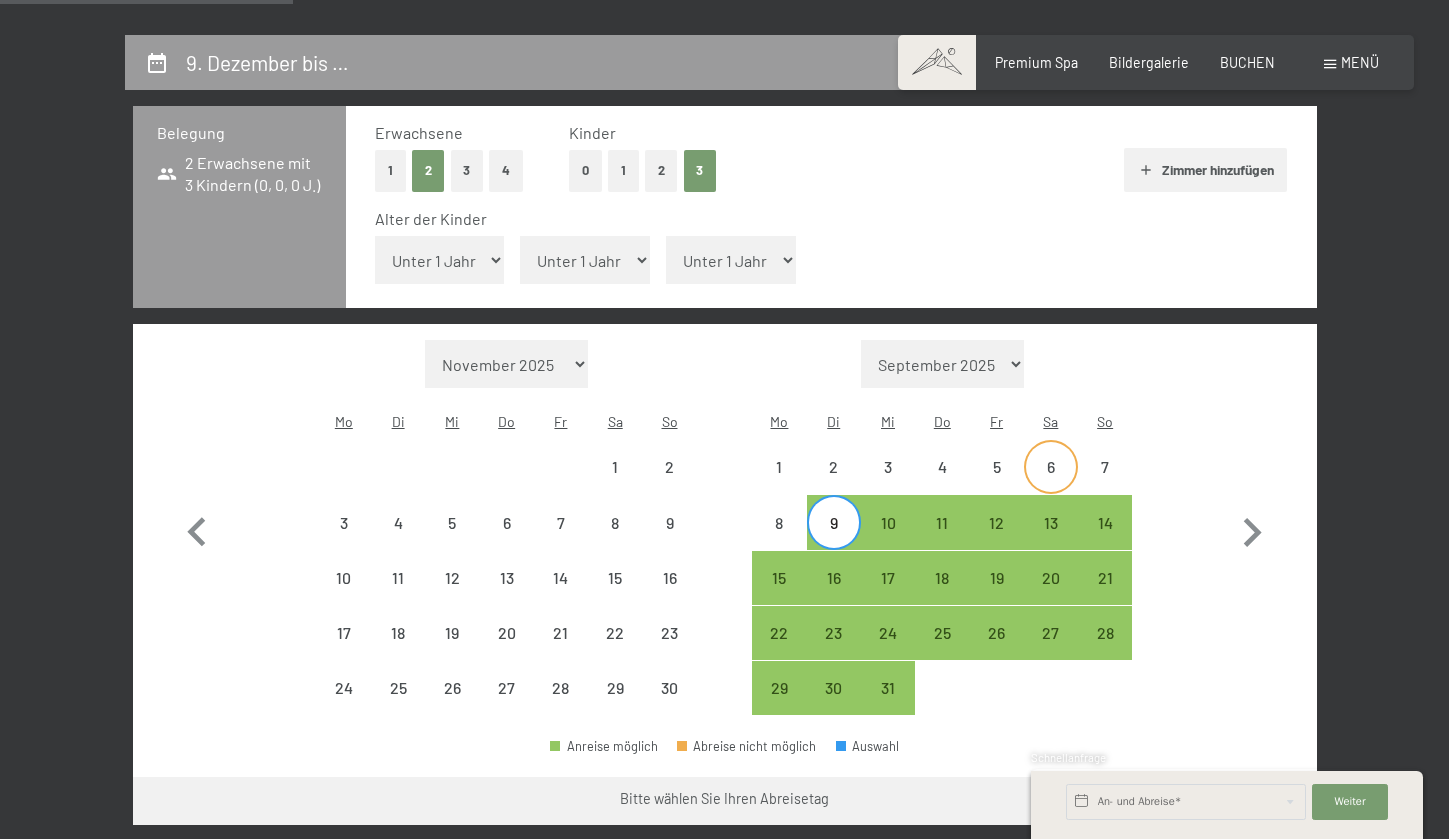 click on "6" at bounding box center [1051, 484] 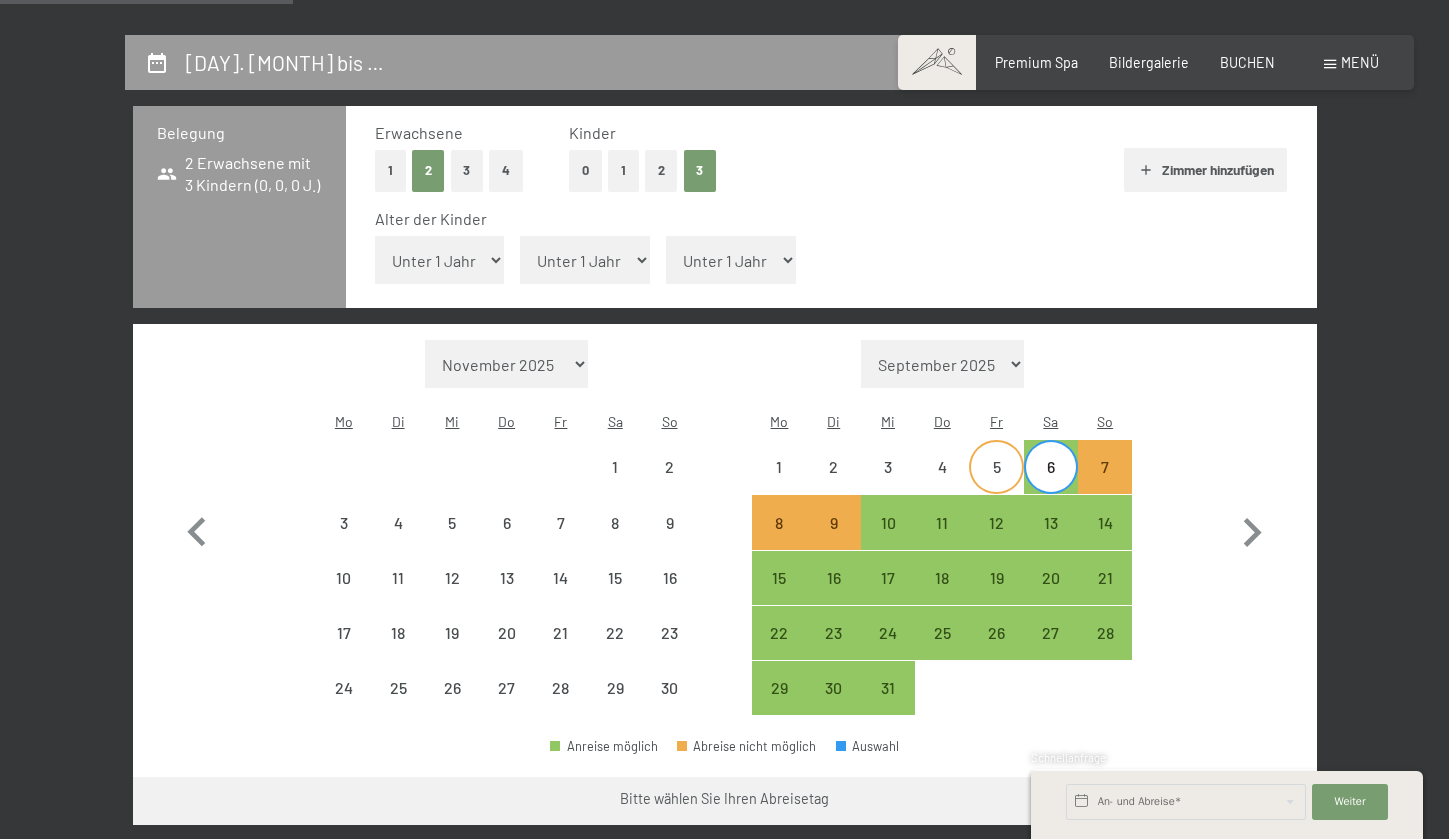 click on "5" at bounding box center [996, 484] 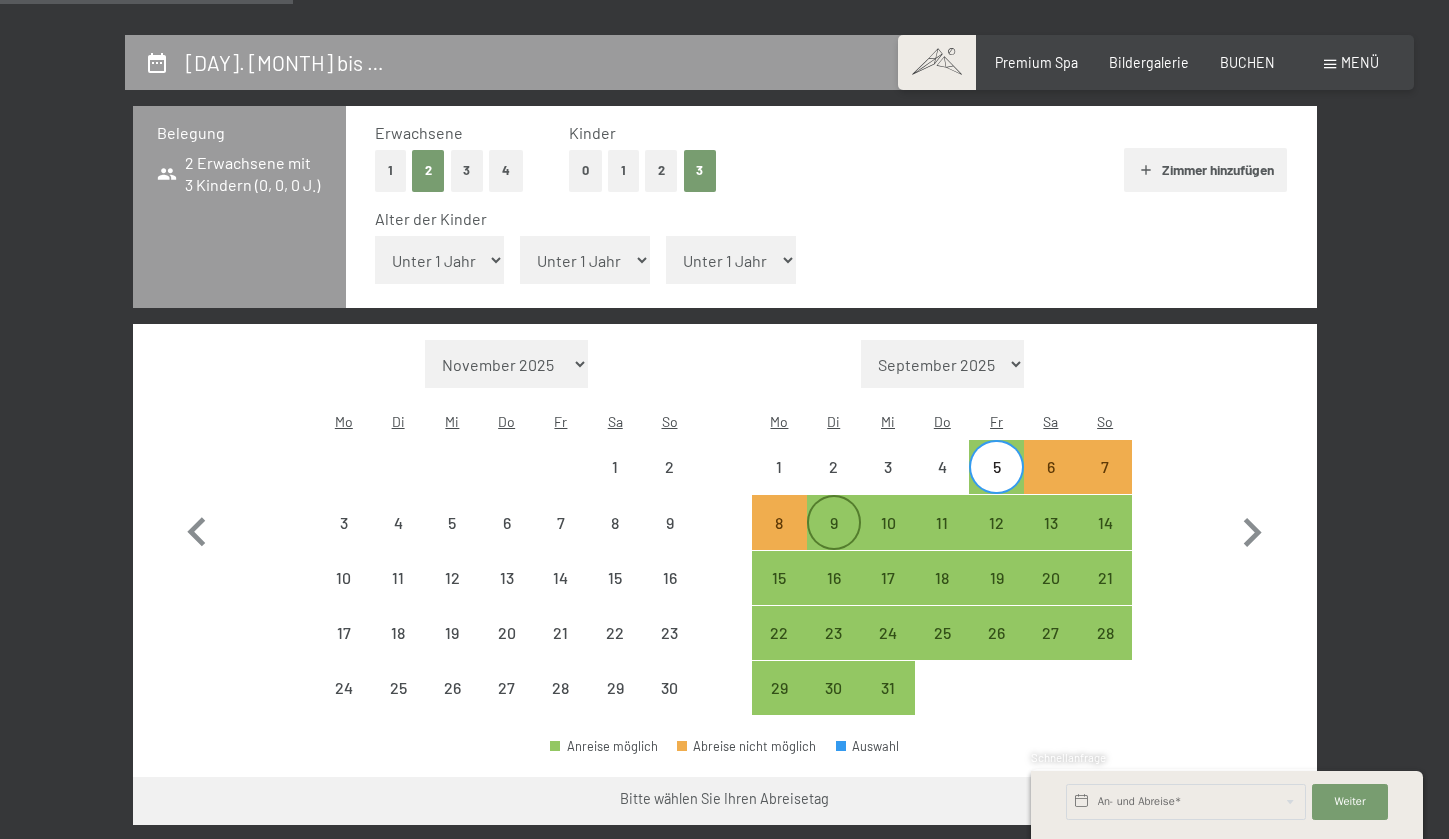 click on "9" at bounding box center [834, 522] 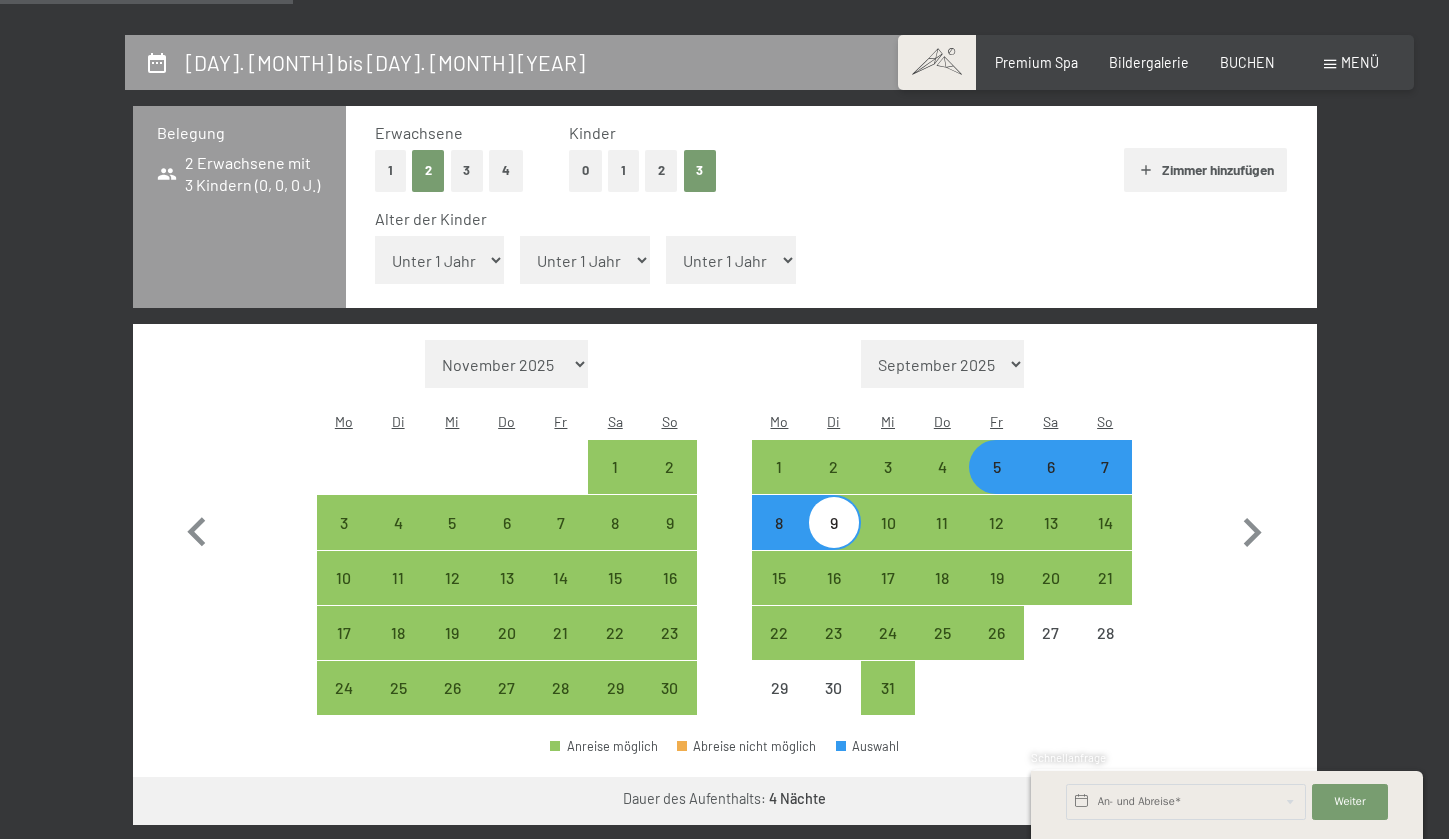 click on "Weiter zu „Zimmer“" at bounding box center [1226, 801] 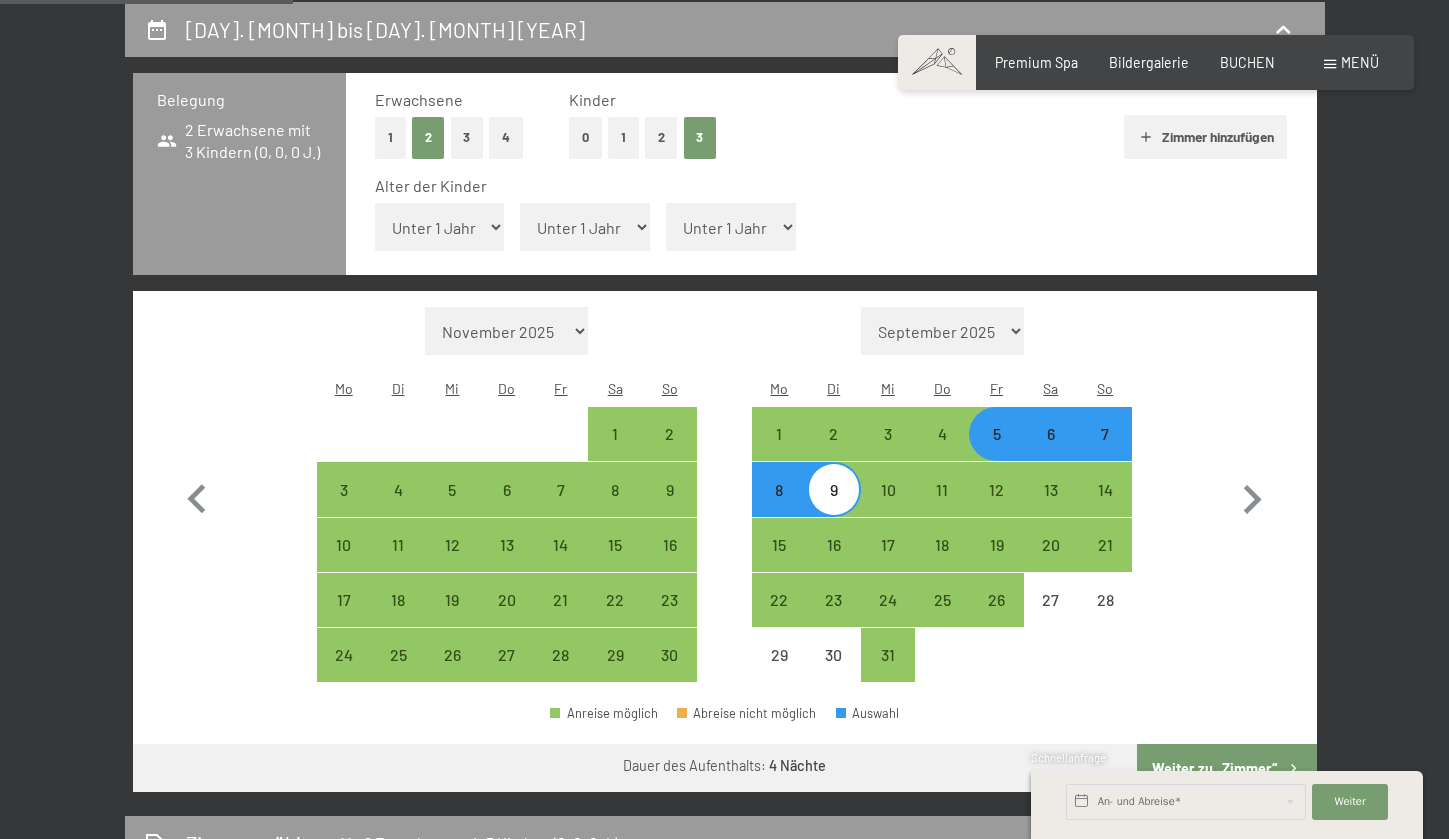select on "2025-11-01" 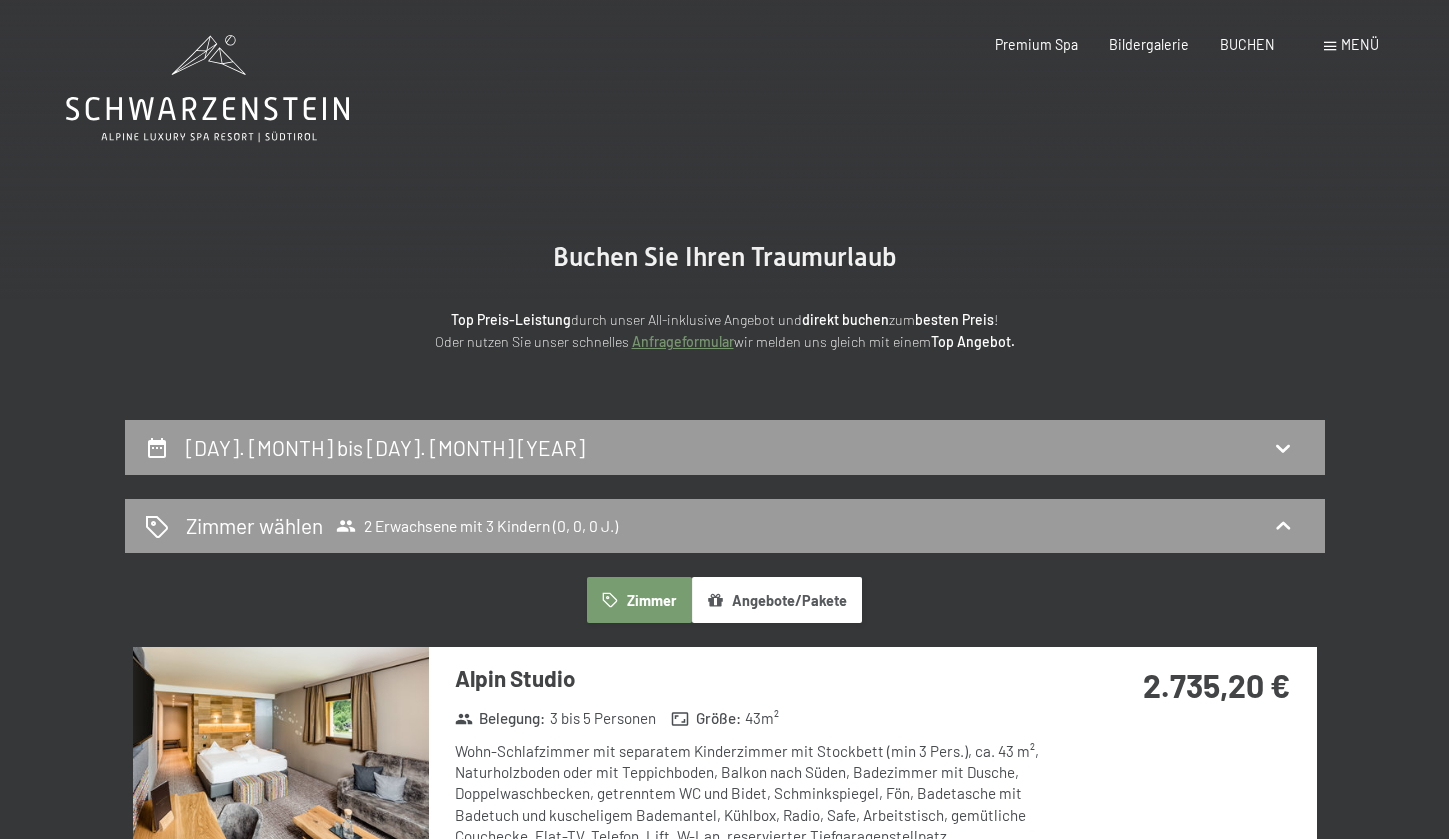 scroll, scrollTop: 0, scrollLeft: 0, axis: both 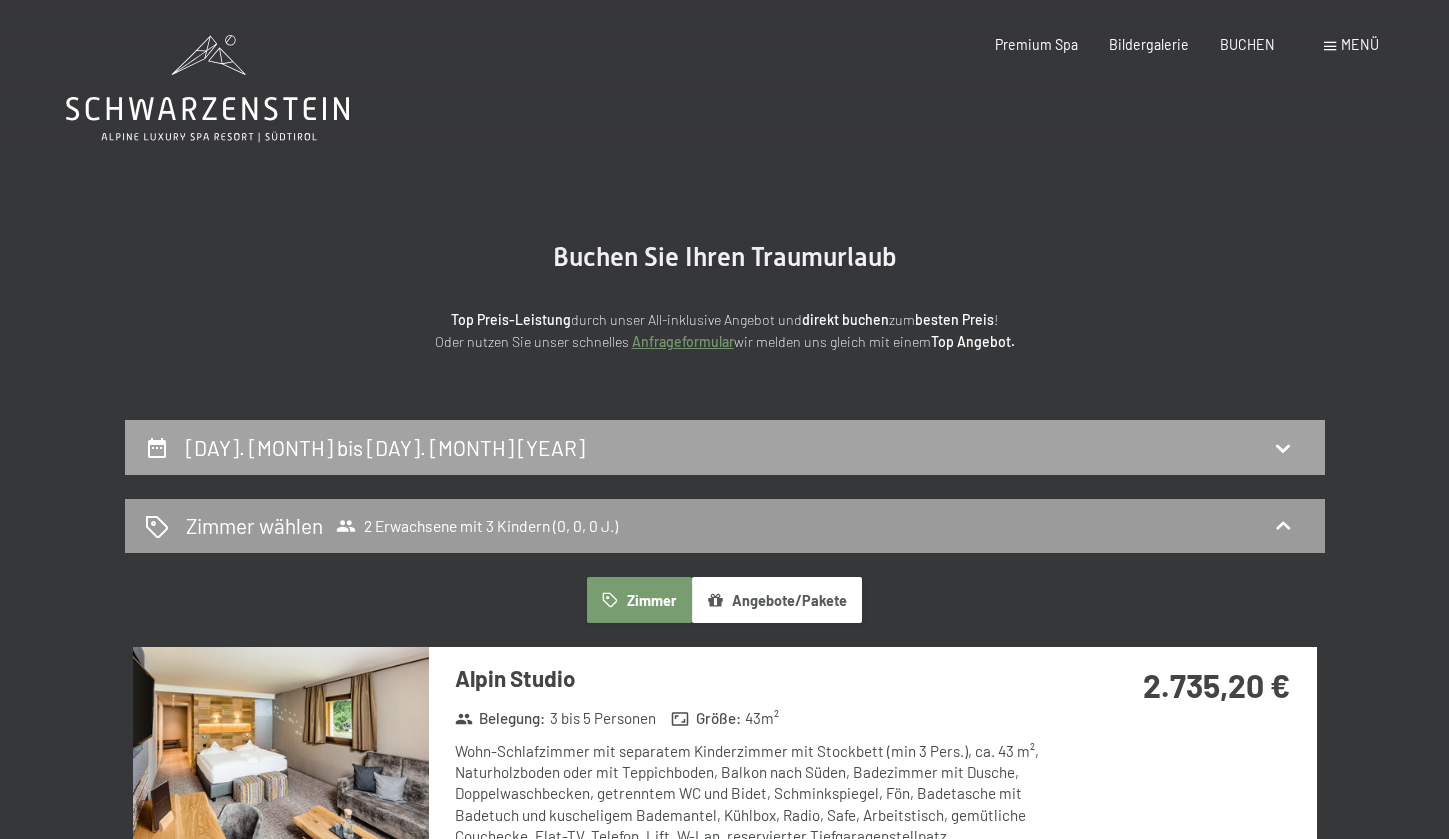 click on "[DAY]. [MONTH] bis [DAY]. [MONTH] [YEAR]" at bounding box center [725, 447] 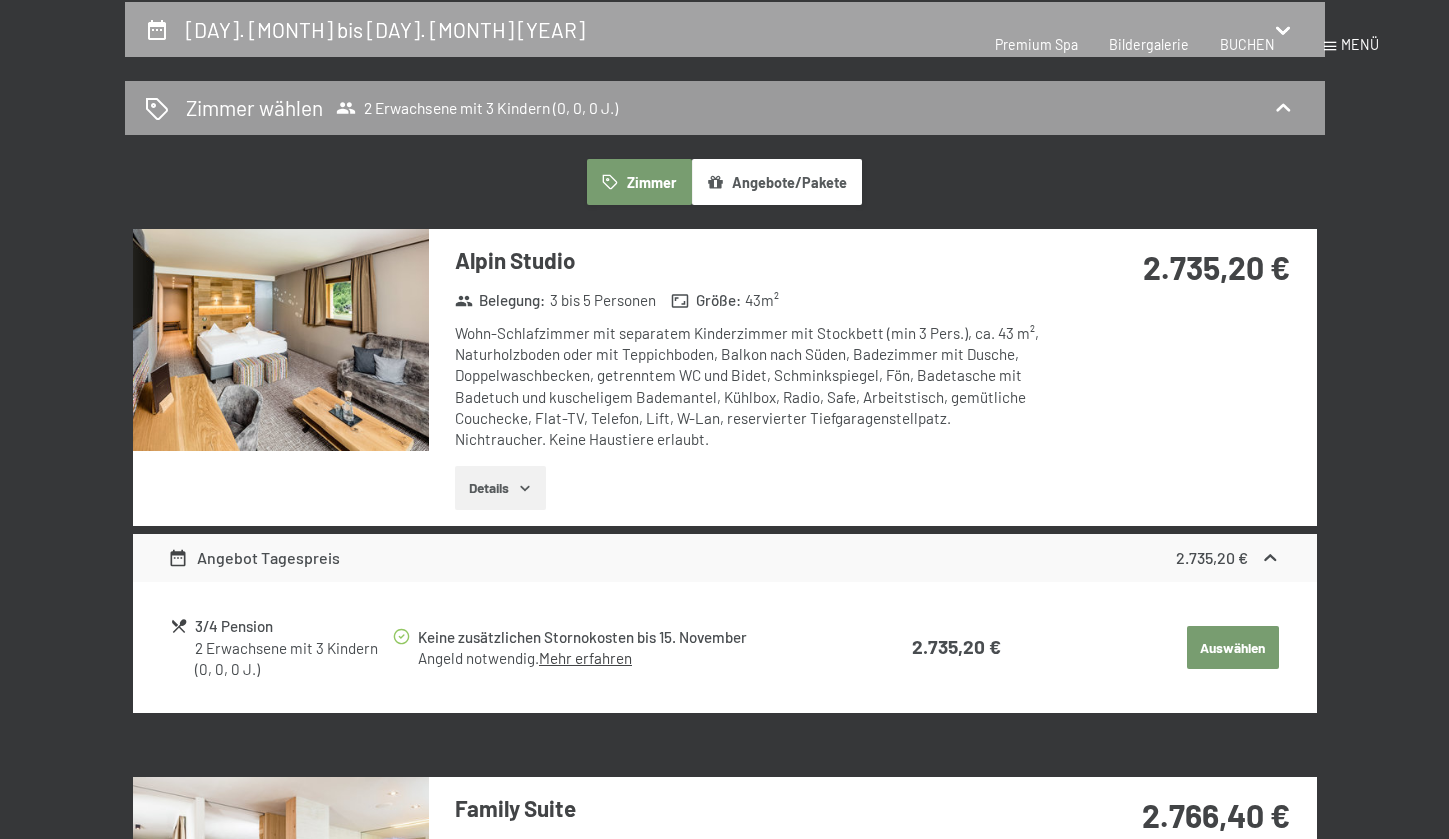 select on "2025-11-01" 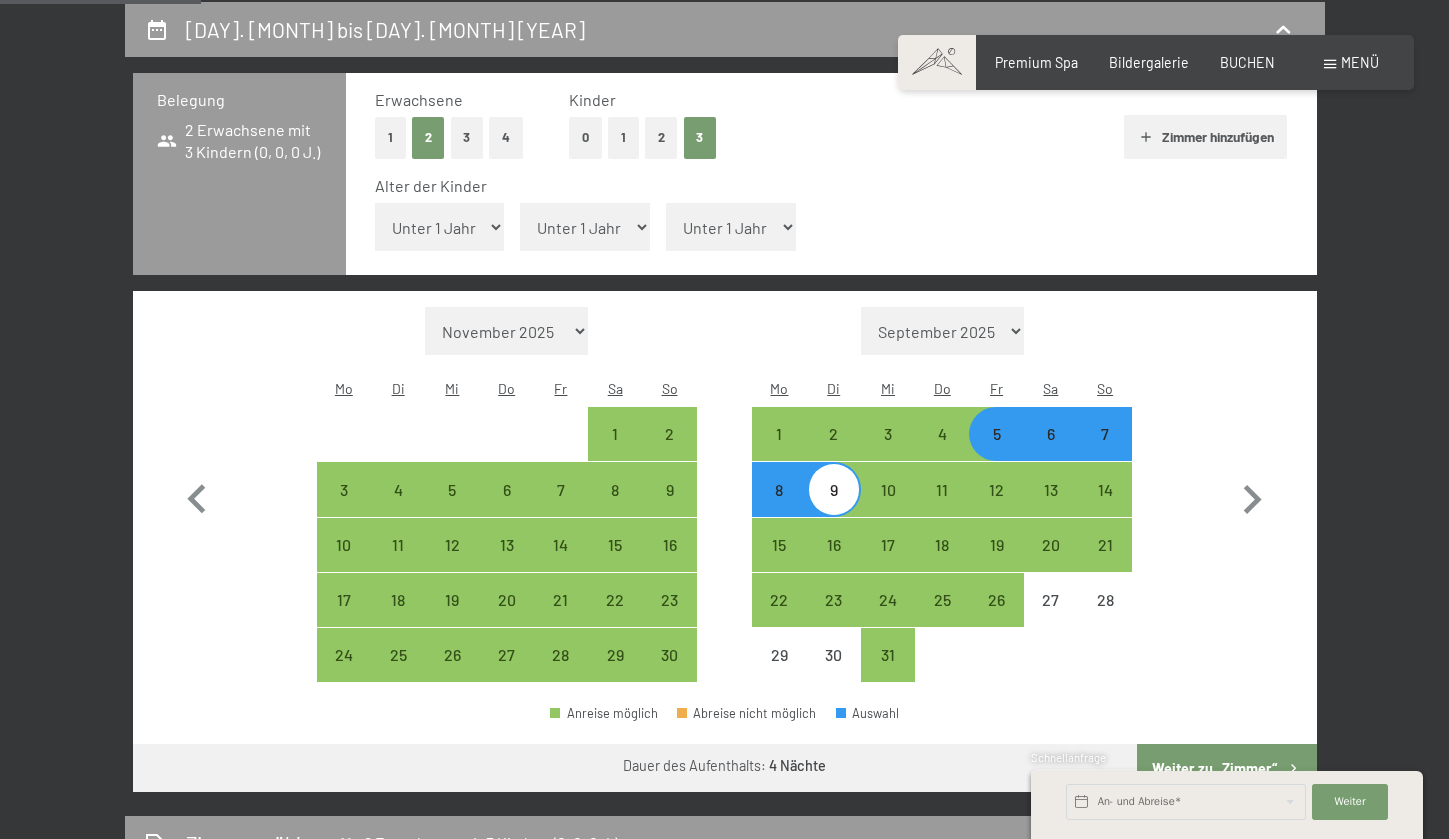 click on "Unter 1 Jahr 1 Jahr 2 Jahre 3 Jahre 4 Jahre 5 Jahre 6 Jahre 7 Jahre 8 Jahre 9 Jahre 10 Jahre 11 Jahre 12 Jahre 13 Jahre 14 Jahre 15 Jahre 16 Jahre 17 Jahre" at bounding box center (440, 227) 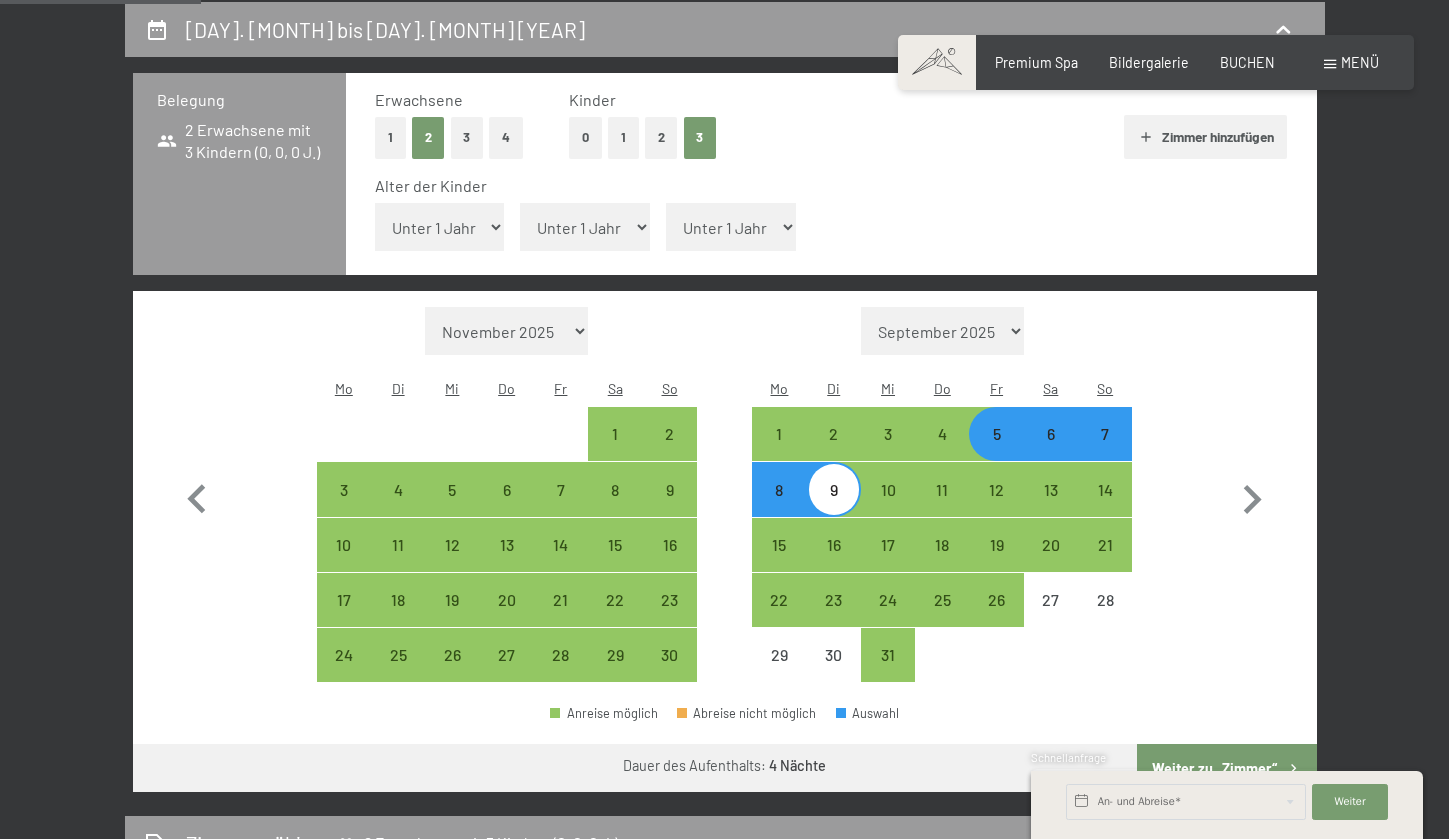 select on "10" 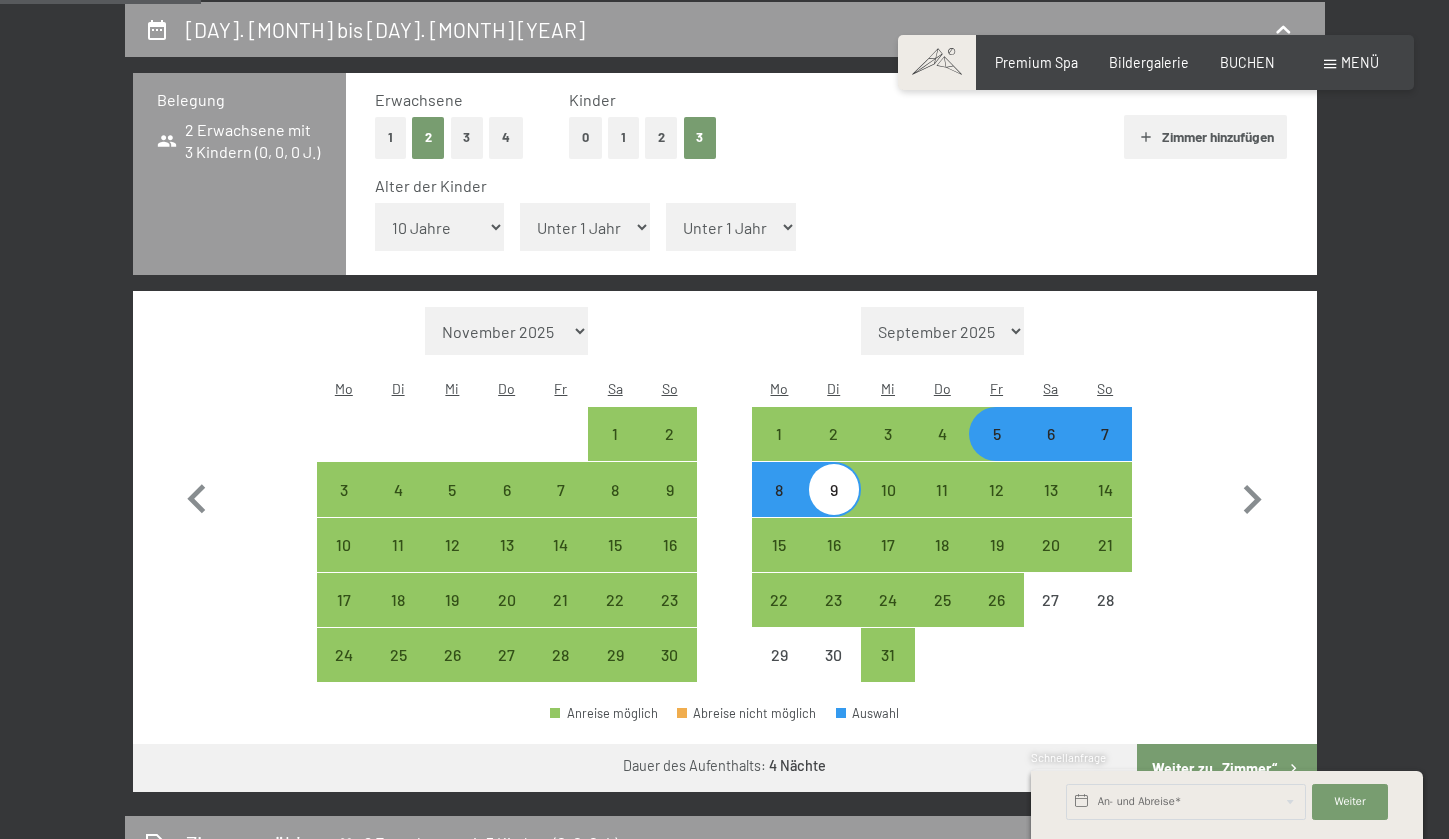 select on "2025-11-01" 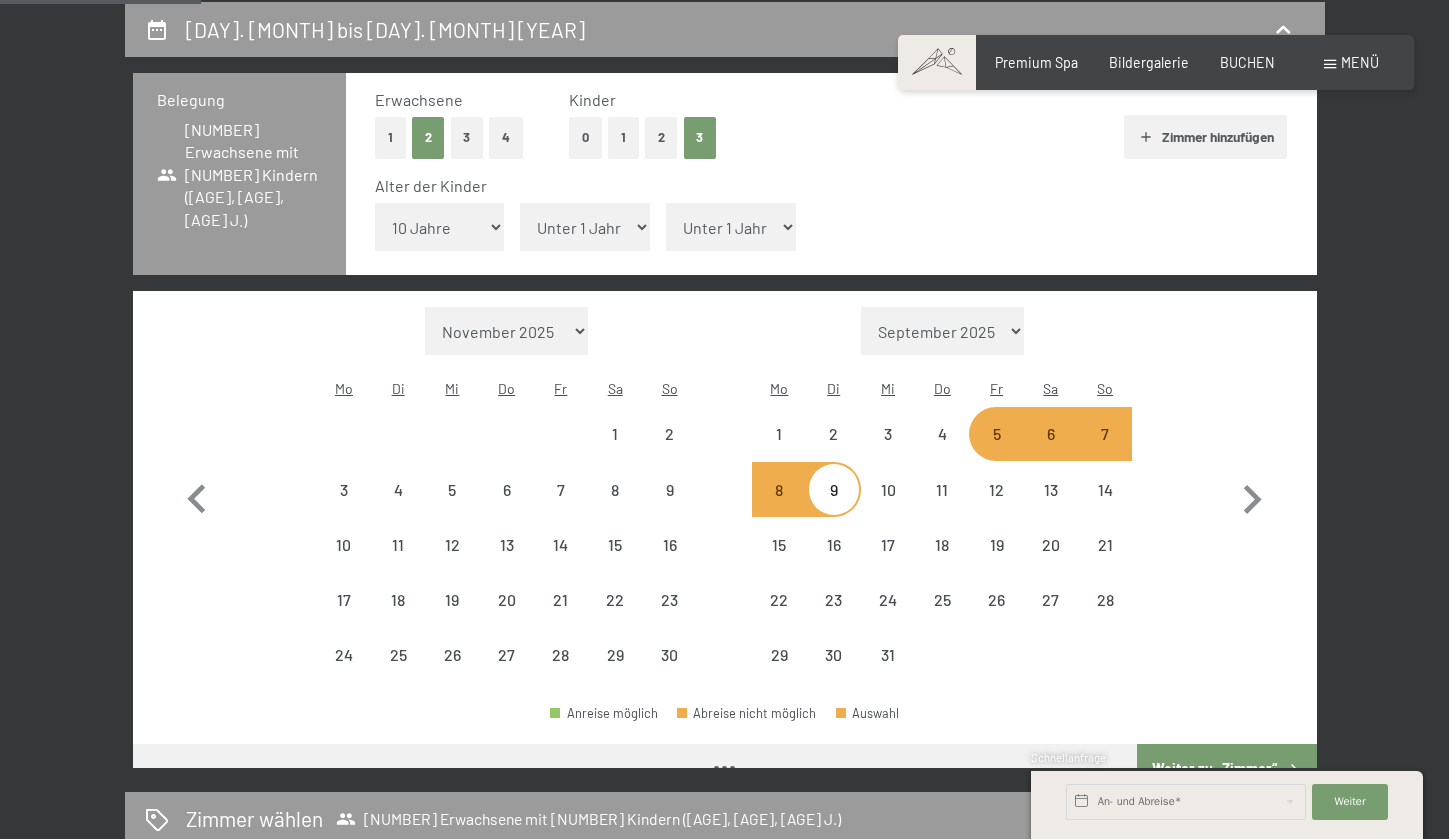 click on "Unter 1 Jahr 1 Jahr 2 Jahre 3 Jahre 4 Jahre 5 Jahre 6 Jahre 7 Jahre 8 Jahre 9 Jahre 10 Jahre 11 Jahre 12 Jahre 13 Jahre 14 Jahre 15 Jahre 16 Jahre 17 Jahre" at bounding box center [585, 227] 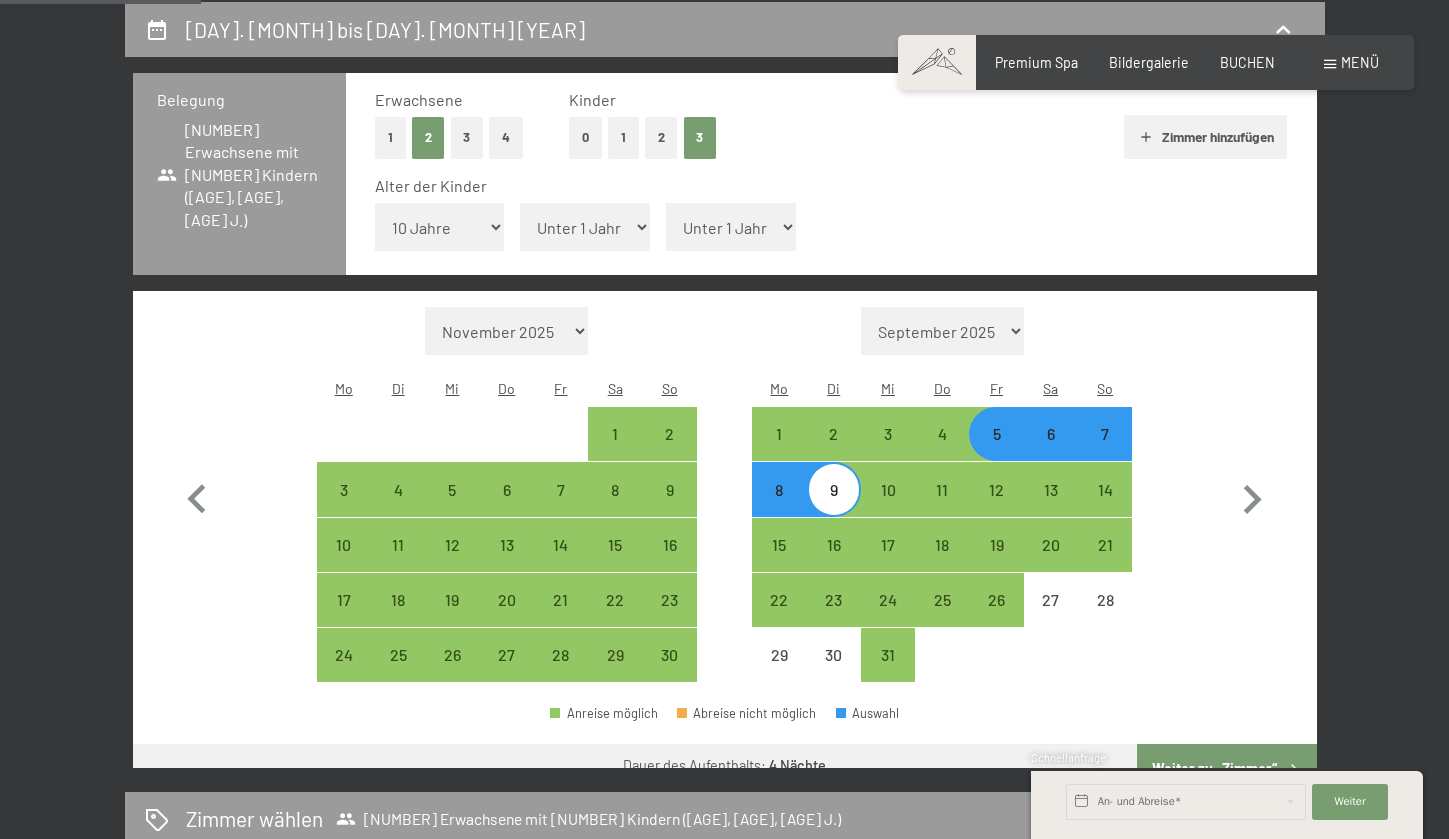 select on "9" 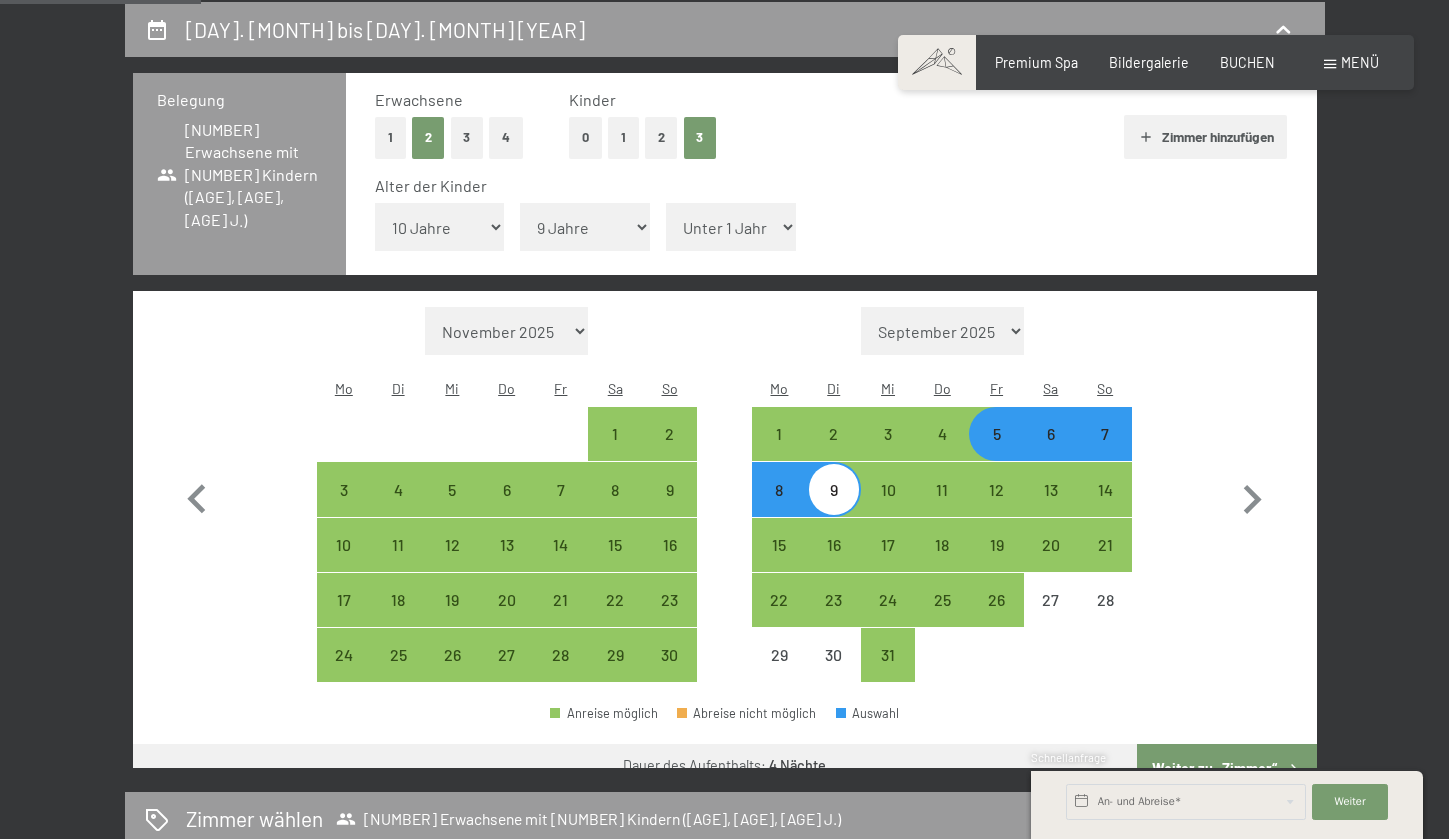 select on "2025-11-01" 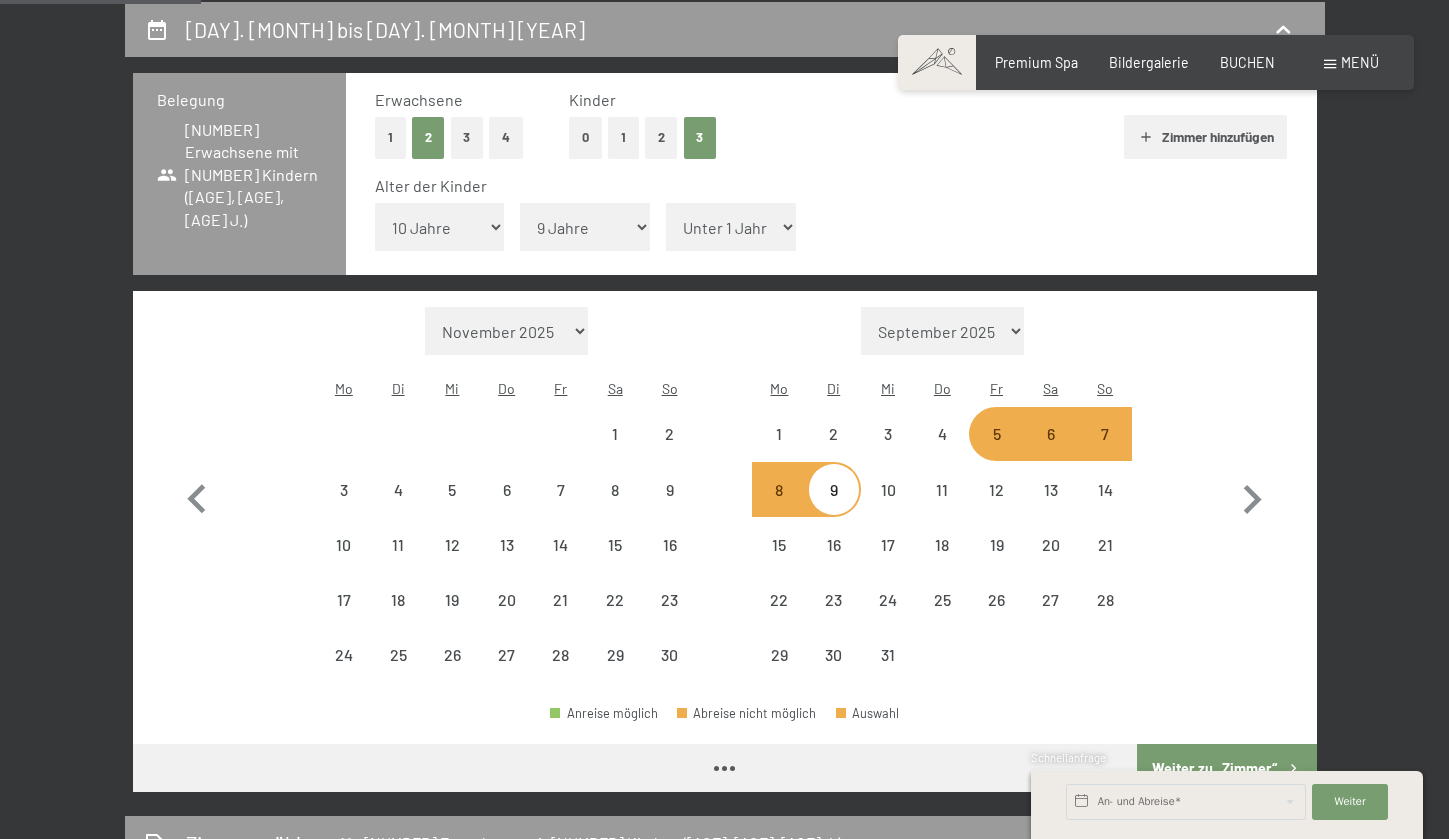 click on "Unter 1 Jahr 1 Jahr 2 Jahre 3 Jahre 4 Jahre 5 Jahre 6 Jahre 7 Jahre 8 Jahre 9 Jahre 10 Jahre 11 Jahre 12 Jahre 13 Jahre 14 Jahre 15 Jahre 16 Jahre 17 Jahre" at bounding box center (731, 227) 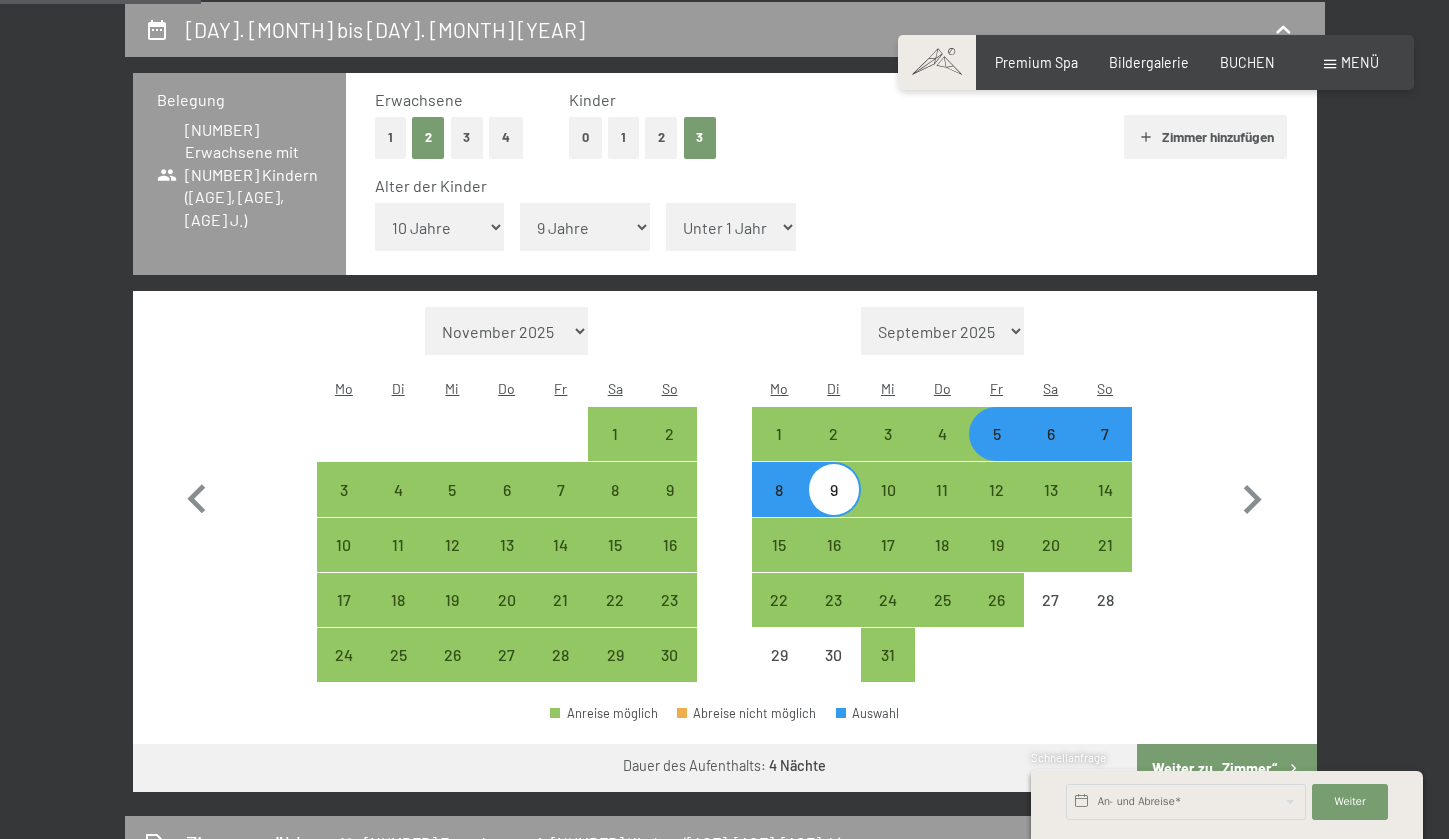 select on "7" 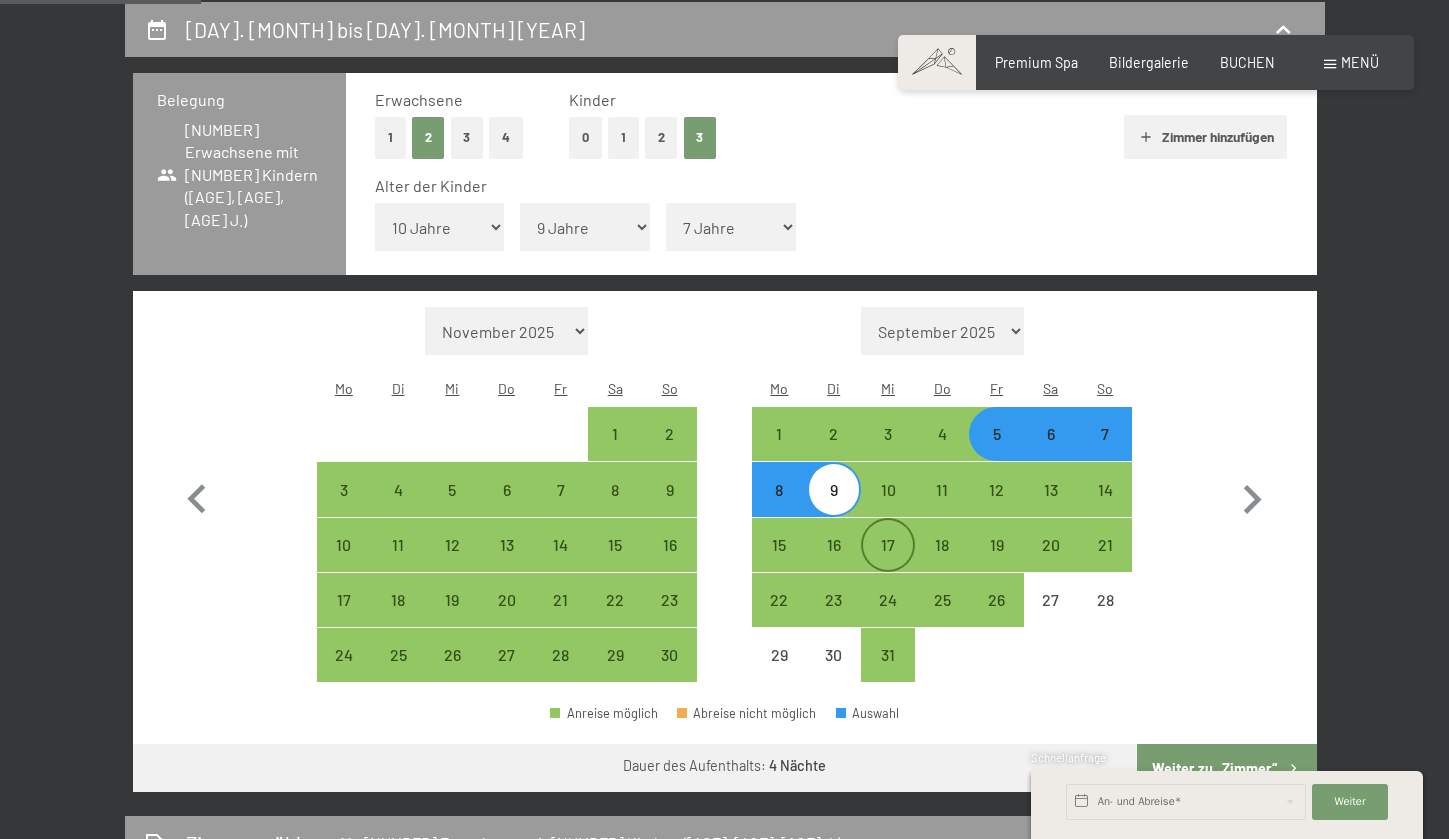 select on "2025-11-01" 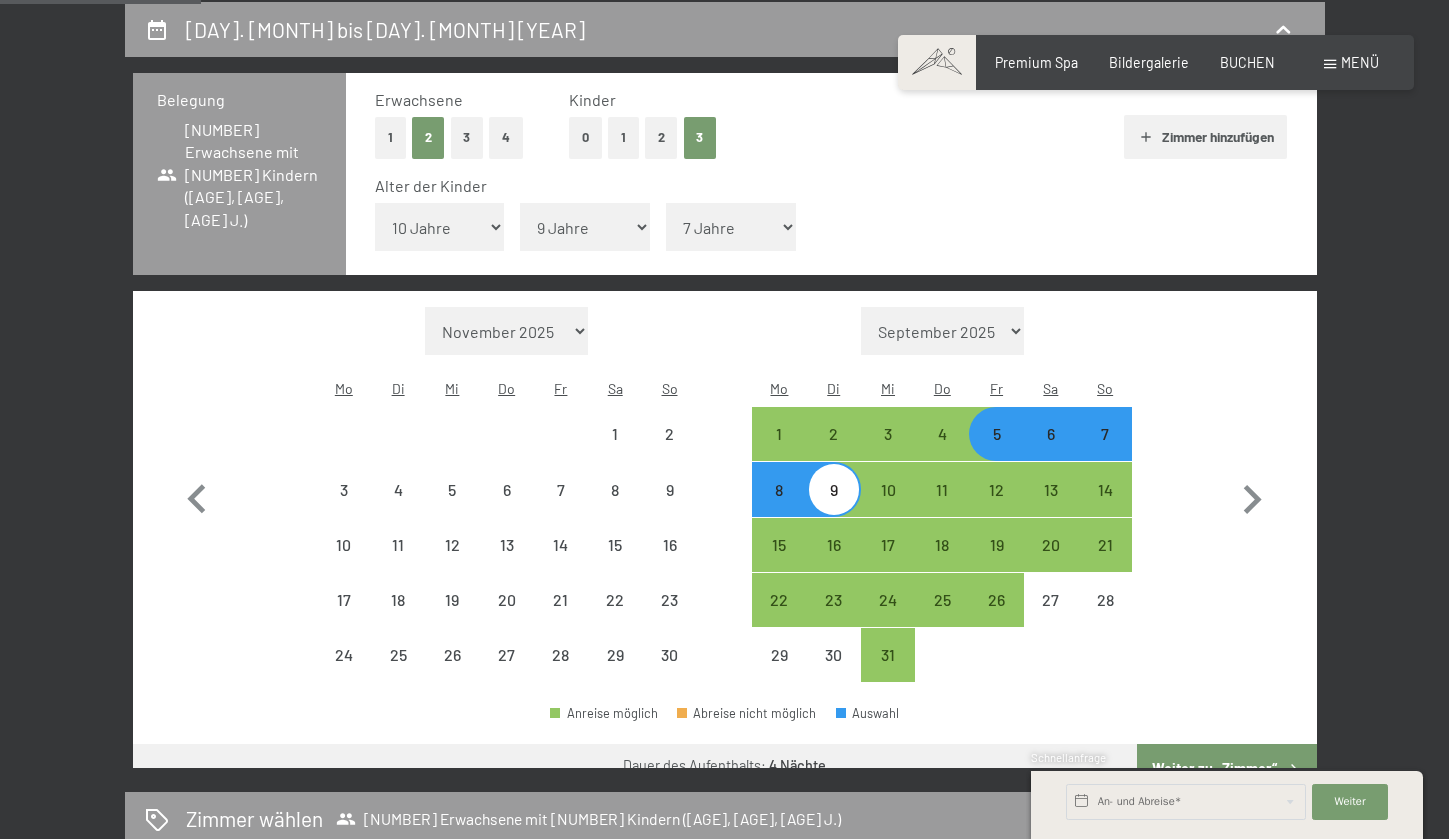select on "2025-11-01" 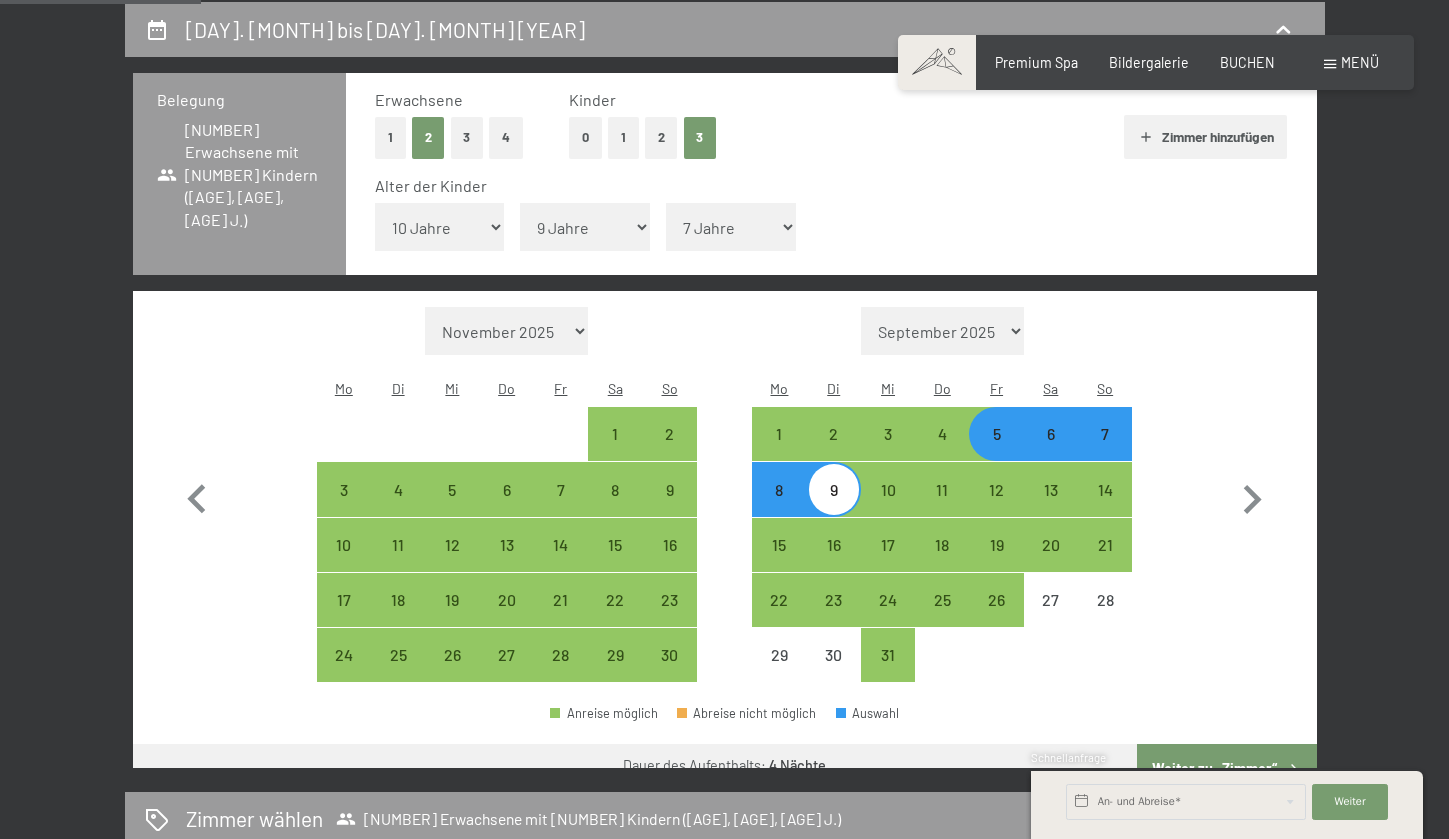 click on "Weiter zu „Zimmer“" at bounding box center [1226, 768] 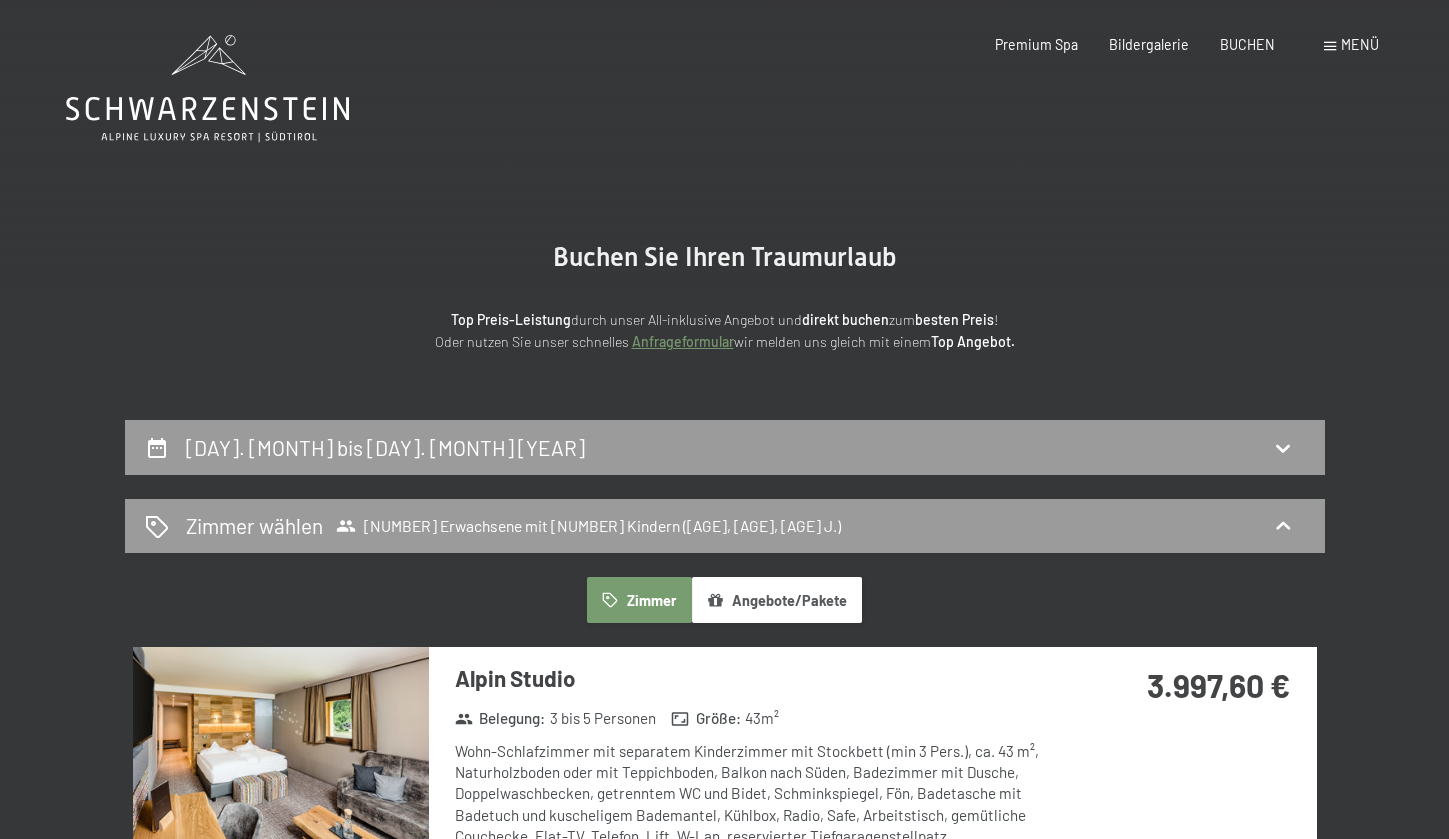 scroll, scrollTop: 0, scrollLeft: 0, axis: both 